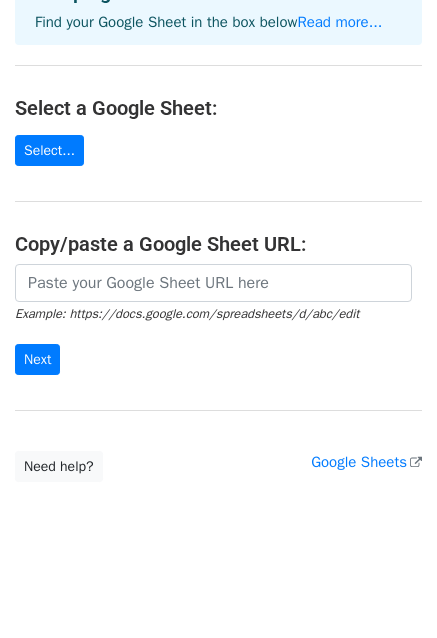 scroll, scrollTop: 160, scrollLeft: 0, axis: vertical 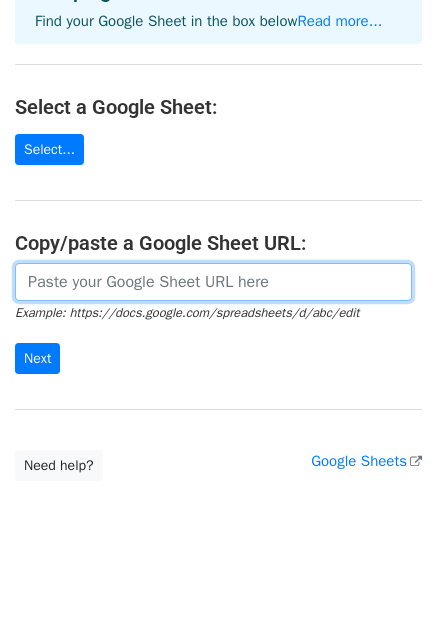 click at bounding box center (213, 282) 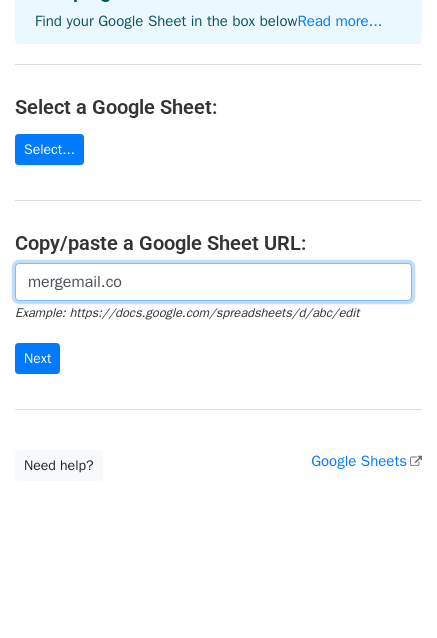 paste on "https://docs.google.com/spreadsheets/d/1Y6I9_yZ8gZc6us9dH4NXM9eXoahpWdnmGiIQV_Y-dOQ/edit?gid=0#gid=0" 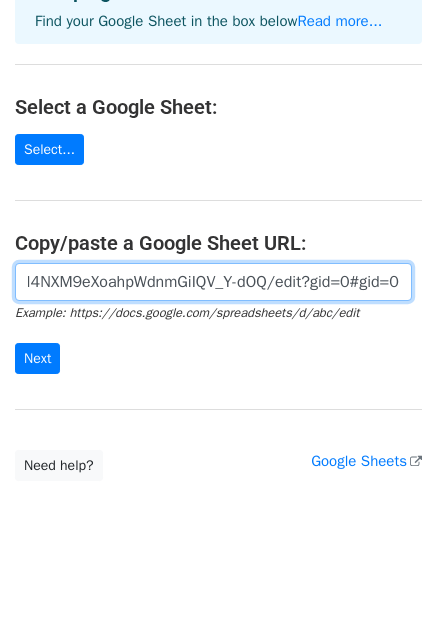 click on "mergemail.cohttps://docs.google.com/spreadsheets/d/1Y6I9_yZ8gZc6us9dH4NXM9eXoahpWdnmGiIQV_Y-dOQ/edit?gid=0#gid=0" at bounding box center (213, 282) 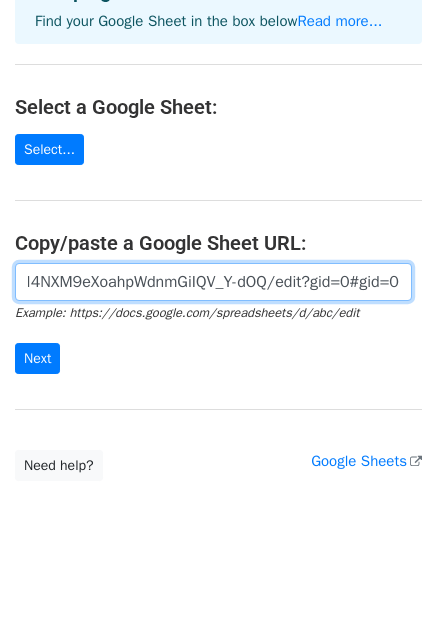 scroll, scrollTop: 0, scrollLeft: 456, axis: horizontal 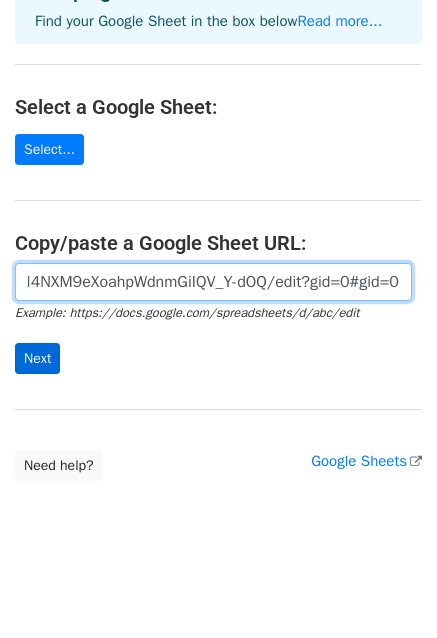 type on "https://docs.google.com/spreadsheets/d/1Y6I9_yZ8gZc6us9dH4NXM9eXoahpWdnmGiIQV_Y-dOQ/edit?gid=0#gid=0" 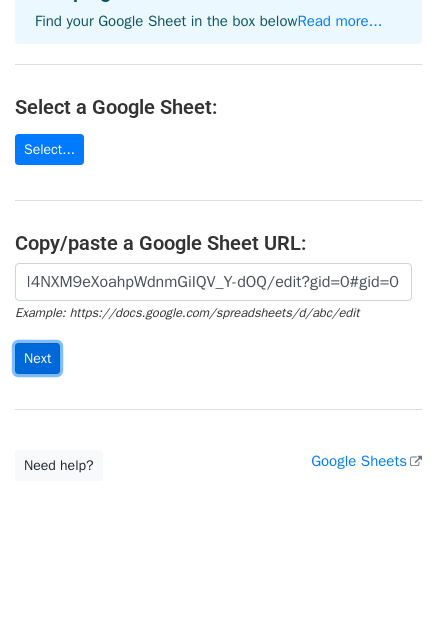 click on "Next" at bounding box center [37, 358] 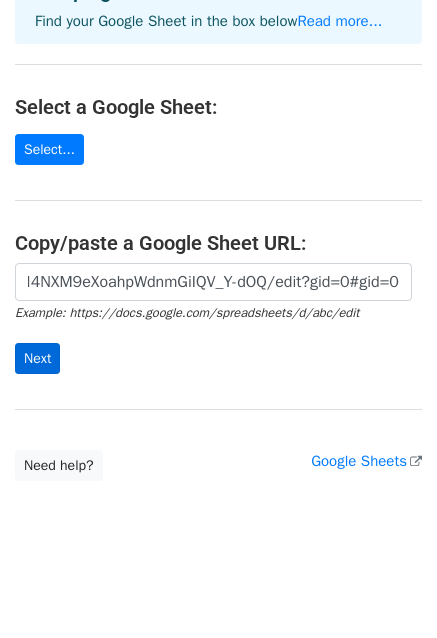 scroll, scrollTop: 0, scrollLeft: 0, axis: both 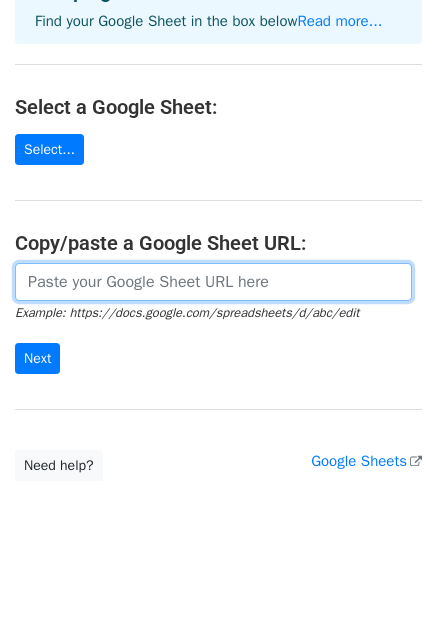 click at bounding box center (213, 282) 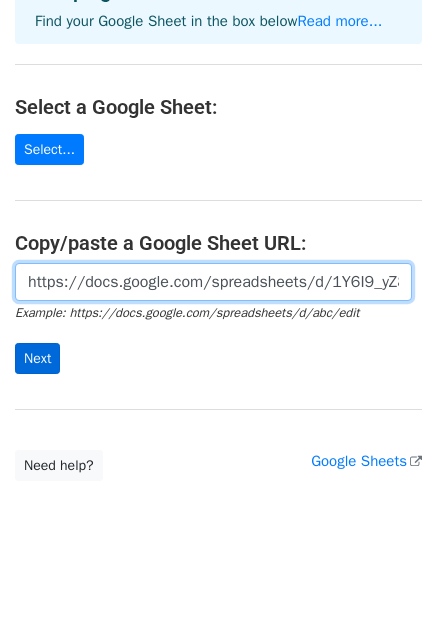 scroll, scrollTop: 0, scrollLeft: 456, axis: horizontal 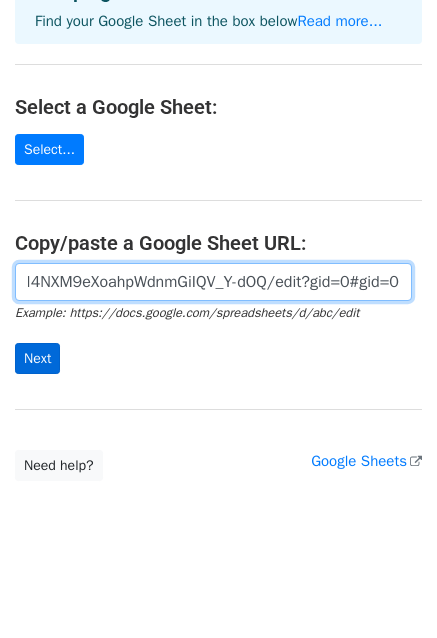 type on "https://docs.google.com/spreadsheets/d/1Y6I9_yZ8gZc6us9dH4NXM9eXoahpWdnmGiIQV_Y-dOQ/edit?gid=0#gid=0" 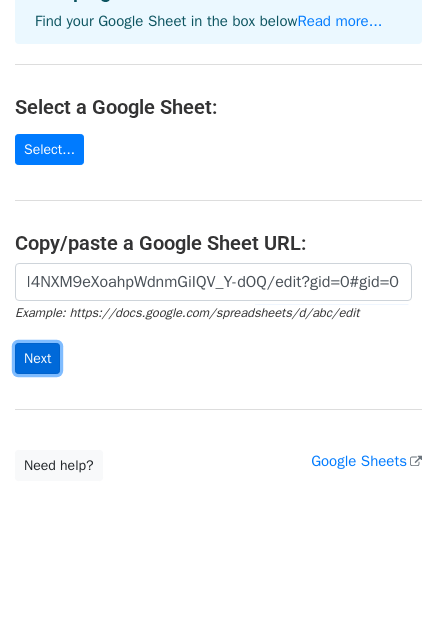 click on "Next" at bounding box center [37, 358] 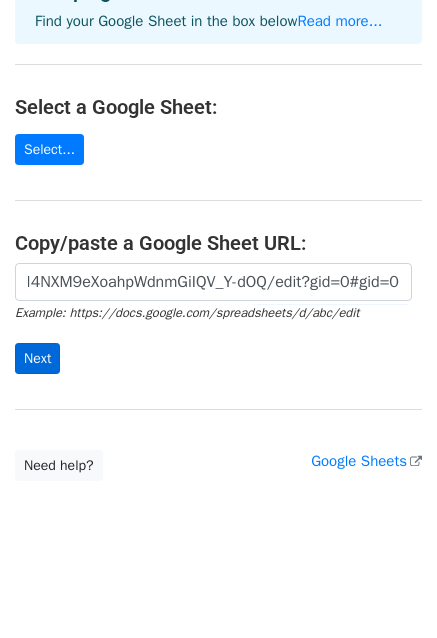 scroll, scrollTop: 0, scrollLeft: 0, axis: both 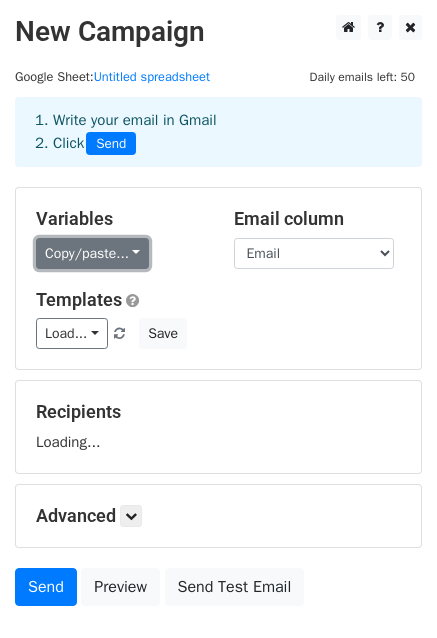 click on "Copy/paste..." at bounding box center [92, 253] 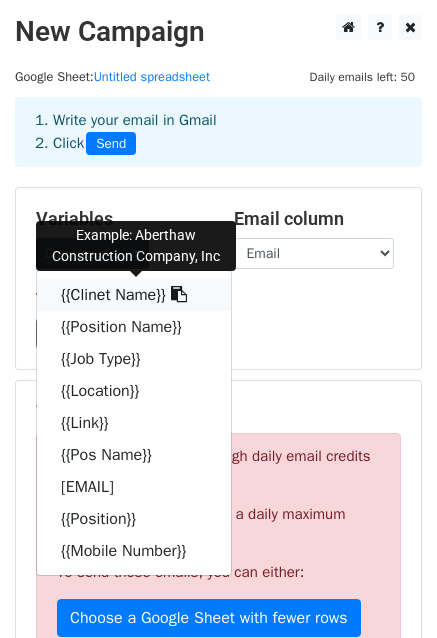 click on "{{Clinet Name}}" at bounding box center [134, 295] 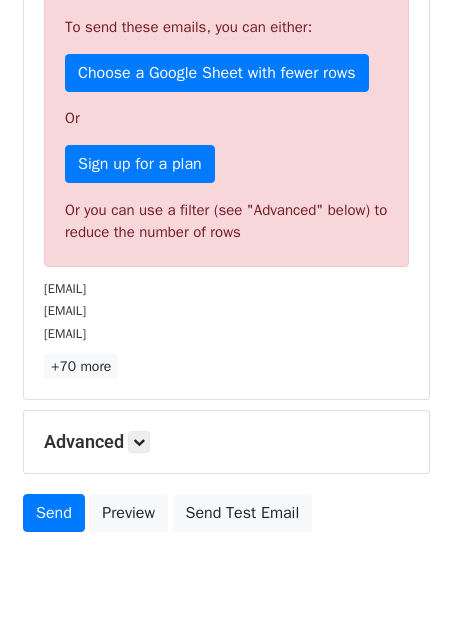 scroll, scrollTop: 605, scrollLeft: 0, axis: vertical 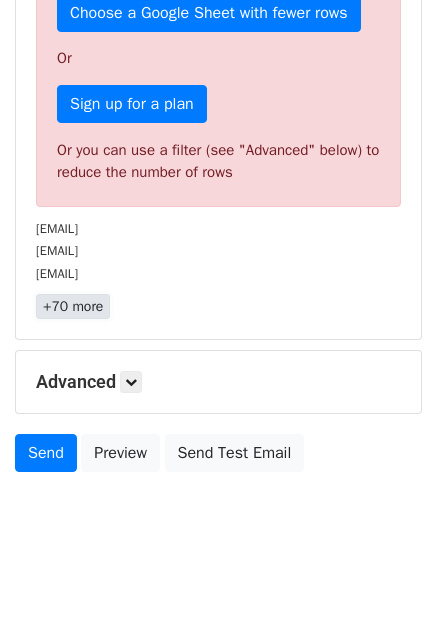 click on "+70 more" at bounding box center [73, 306] 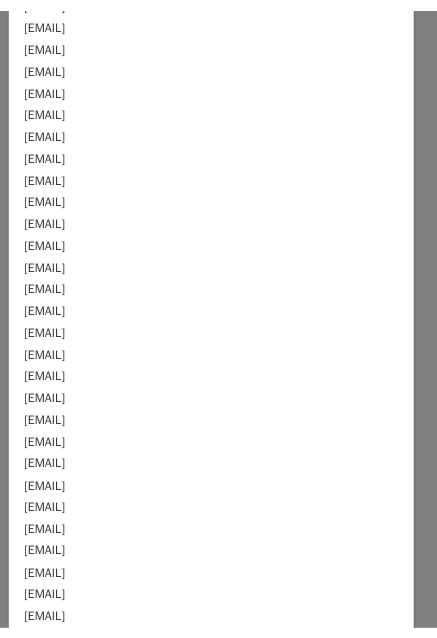 scroll, scrollTop: 0, scrollLeft: 0, axis: both 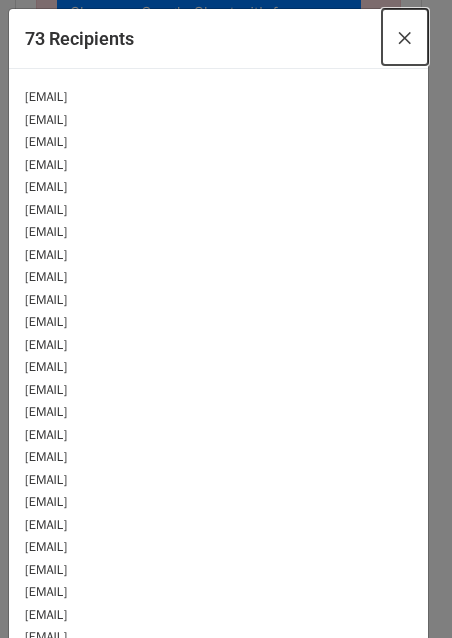 click on "×" at bounding box center (405, 37) 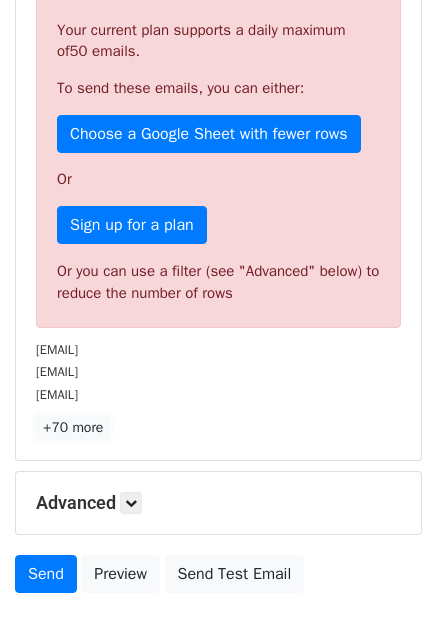 scroll, scrollTop: 305, scrollLeft: 0, axis: vertical 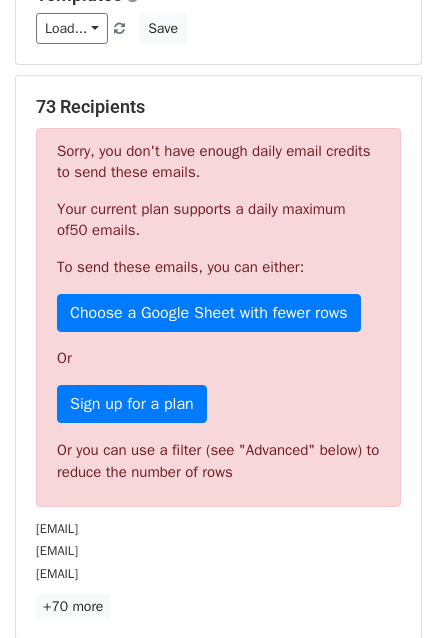 click on "Or" at bounding box center [218, 358] 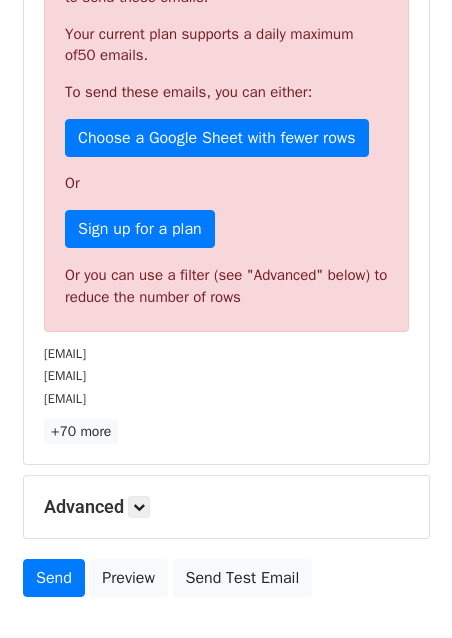 scroll, scrollTop: 605, scrollLeft: 0, axis: vertical 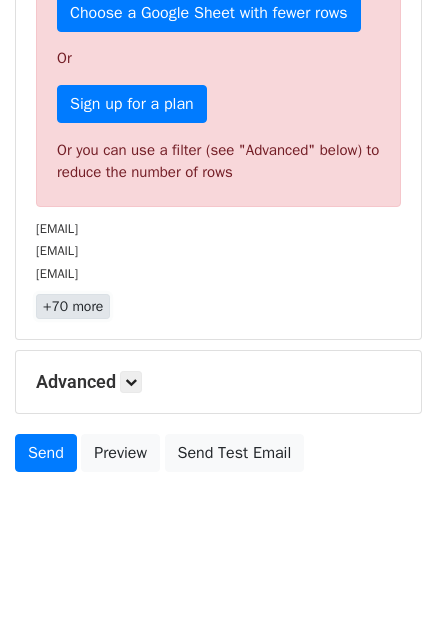 click on "+70 more" at bounding box center (73, 306) 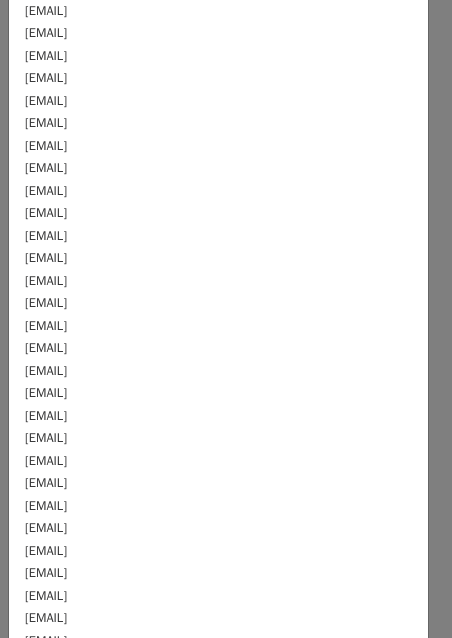 scroll, scrollTop: 1184, scrollLeft: 0, axis: vertical 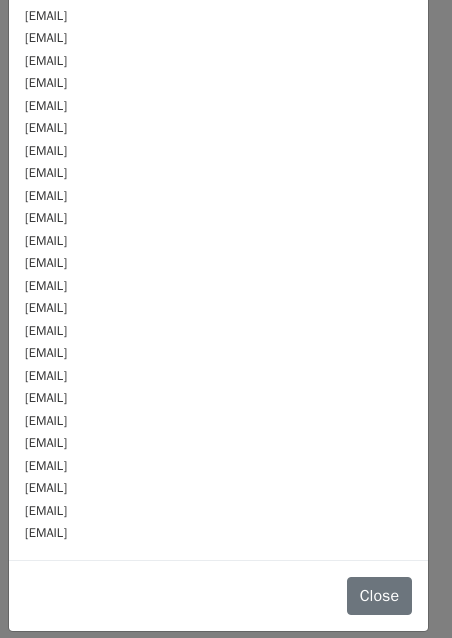 drag, startPoint x: 194, startPoint y: 518, endPoint x: -39, endPoint y: 314, distance: 309.68533 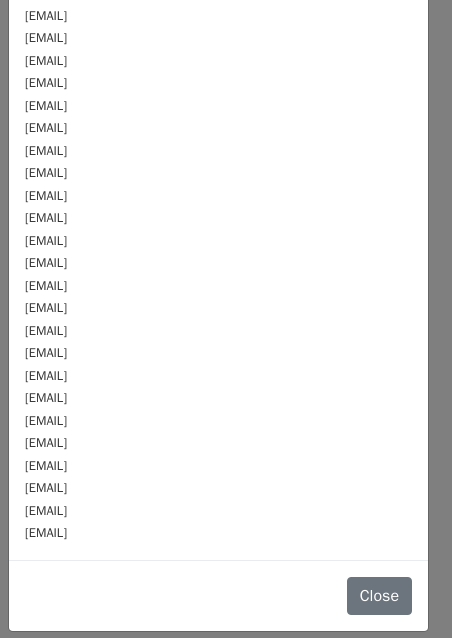 drag, startPoint x: 27, startPoint y: 167, endPoint x: 159, endPoint y: 544, distance: 399.44086 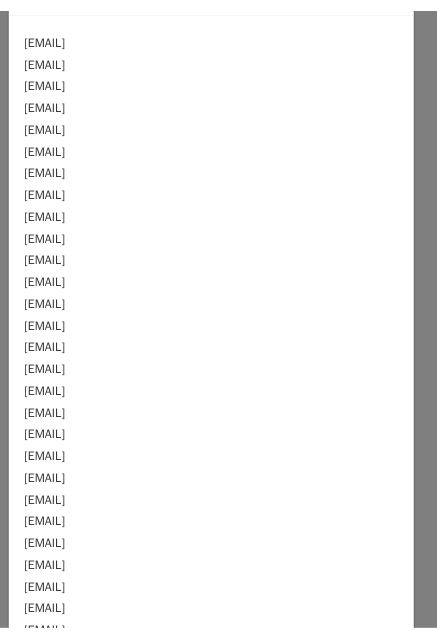scroll, scrollTop: 0, scrollLeft: 0, axis: both 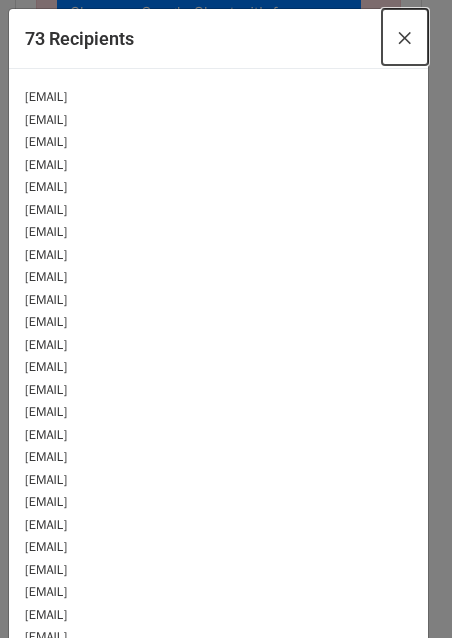 click on "×" at bounding box center [405, 37] 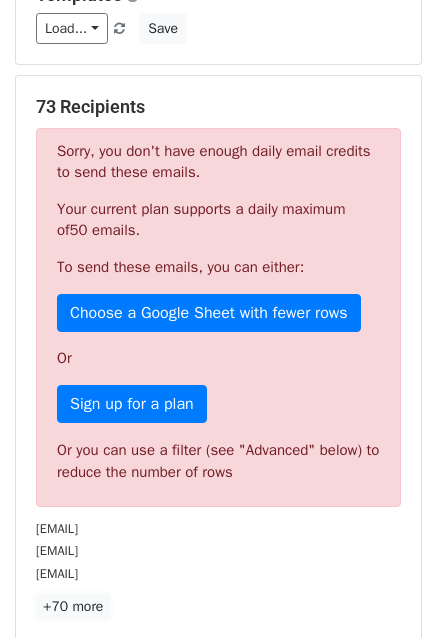 scroll, scrollTop: 5, scrollLeft: 0, axis: vertical 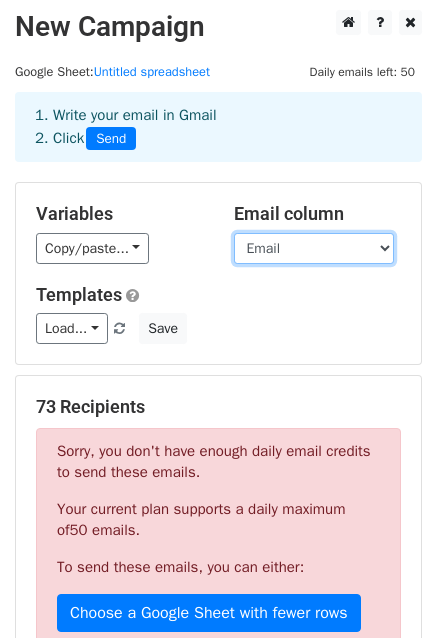 click on "Clinet Name
Position Name
Job Type
Location
Link
Pos Name
Email
Position
Mobile Number" at bounding box center (314, 248) 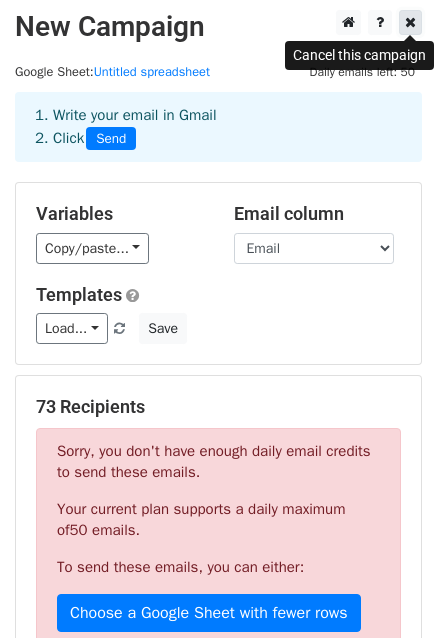 click at bounding box center (410, 22) 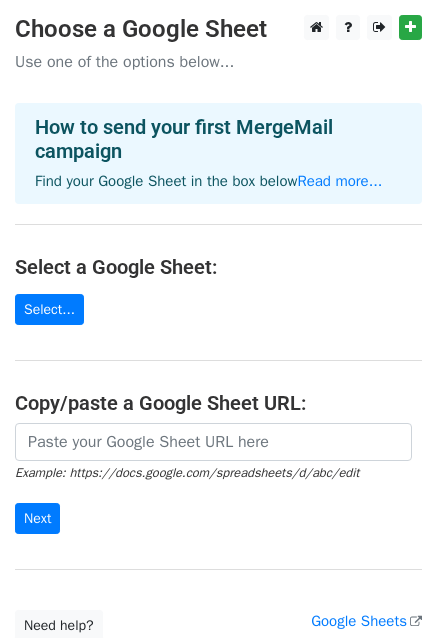 scroll, scrollTop: 0, scrollLeft: 0, axis: both 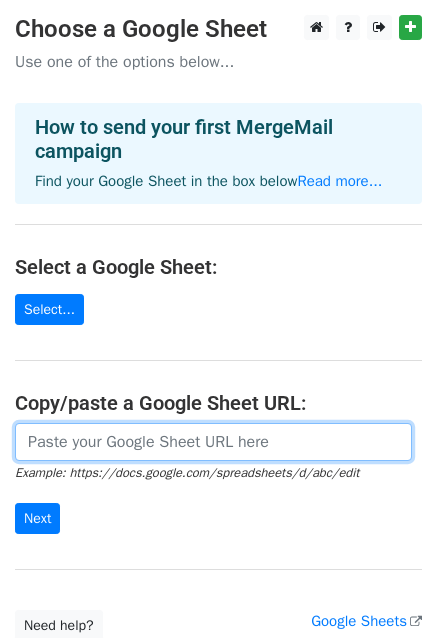 click at bounding box center (213, 442) 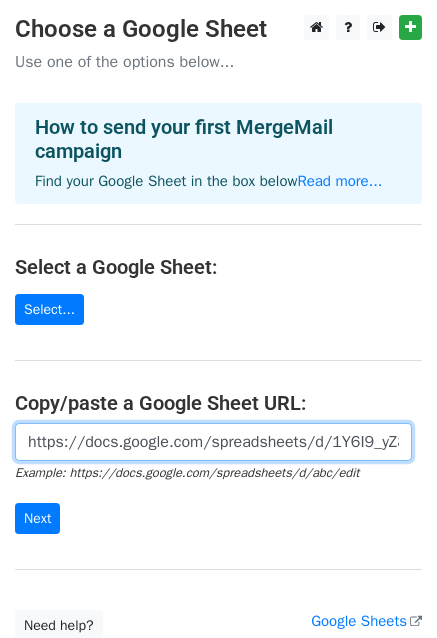 scroll, scrollTop: 0, scrollLeft: 456, axis: horizontal 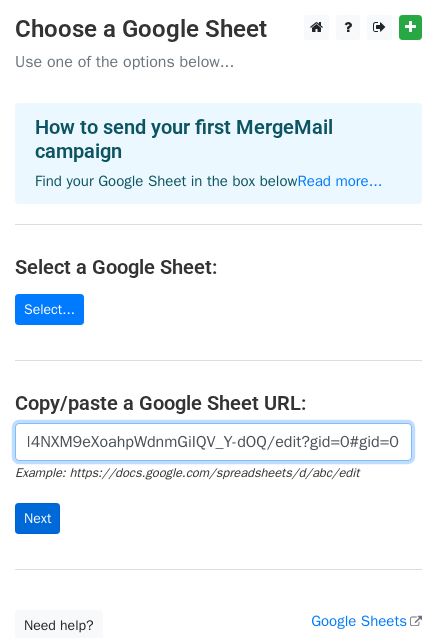 type on "https://docs.google.com/spreadsheets/d/1Y6I9_yZ8gZc6us9dH4NXM9eXoahpWdnmGiIQV_Y-dOQ/edit?gid=0#gid=0" 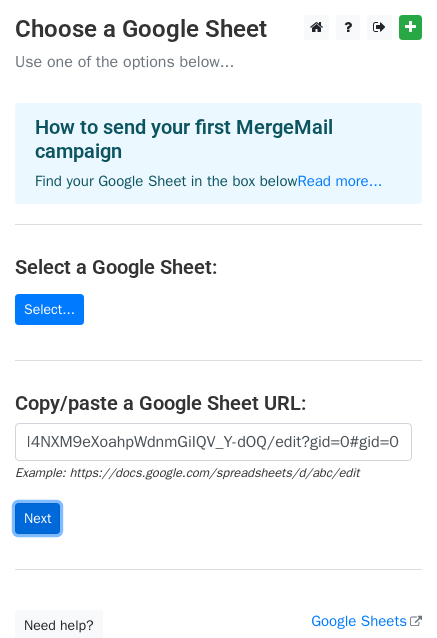 scroll, scrollTop: 0, scrollLeft: 0, axis: both 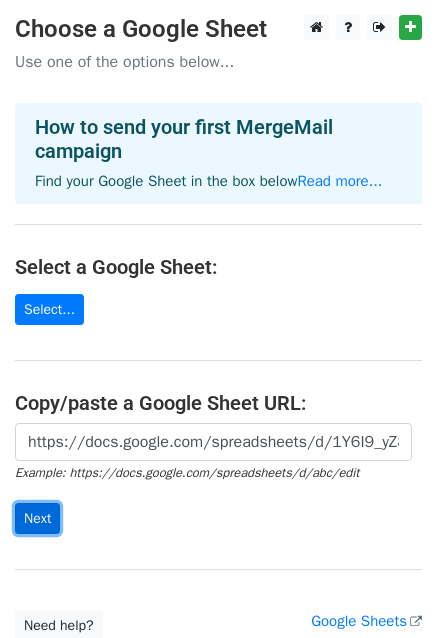 click on "Next" at bounding box center (37, 518) 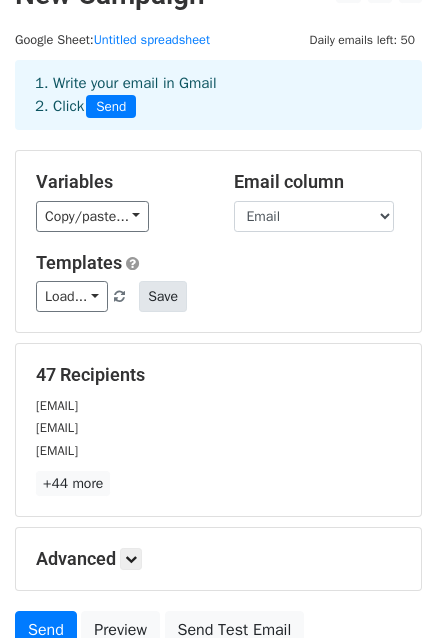 scroll, scrollTop: 0, scrollLeft: 0, axis: both 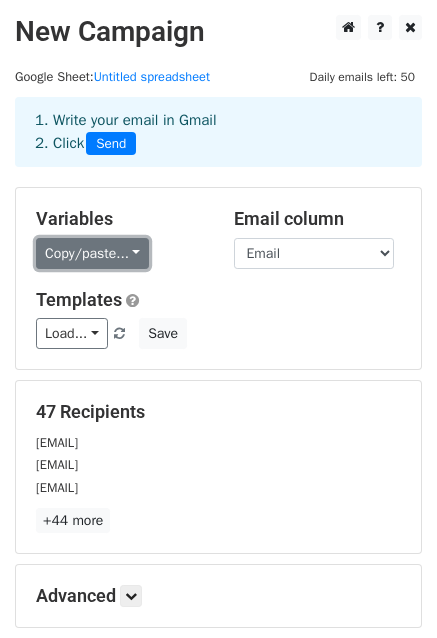 click on "Copy/paste..." at bounding box center [92, 253] 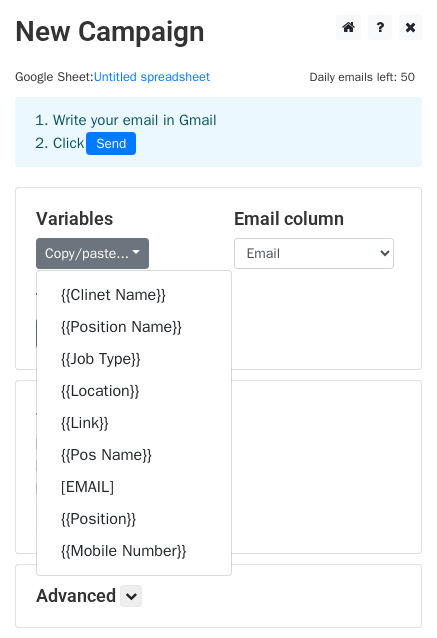 click on "Load...
No templates saved
Save" at bounding box center [218, 333] 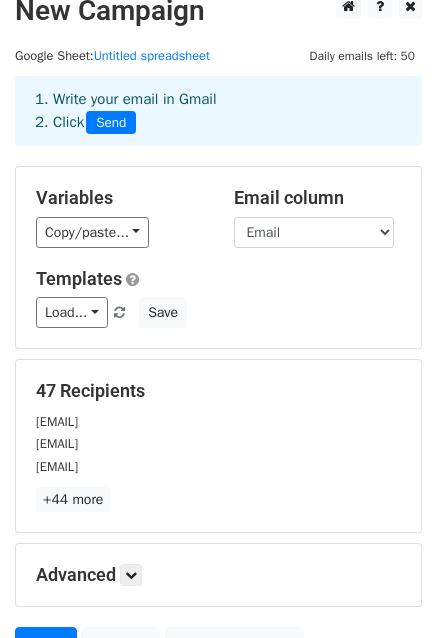 scroll, scrollTop: 0, scrollLeft: 0, axis: both 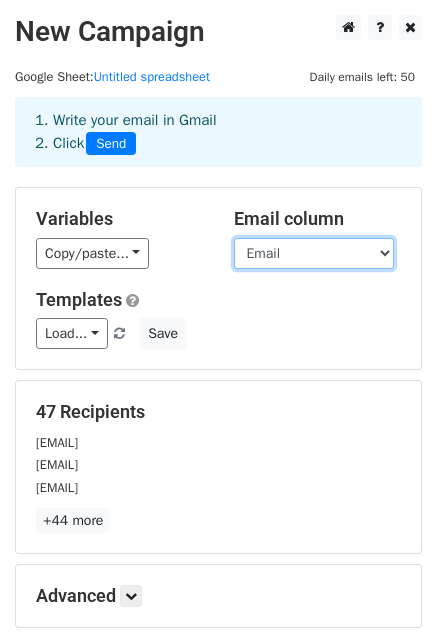 click on "Clinet Name
Position Name
Job Type
Location
Link
Pos Name
Email
Position
Mobile Number" at bounding box center [314, 253] 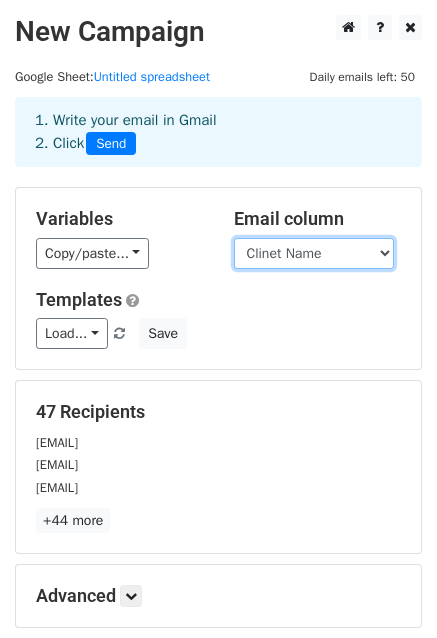 click on "Clinet Name
Position Name
Job Type
Location
Link
Pos Name
Email
Position
Mobile Number" at bounding box center [314, 253] 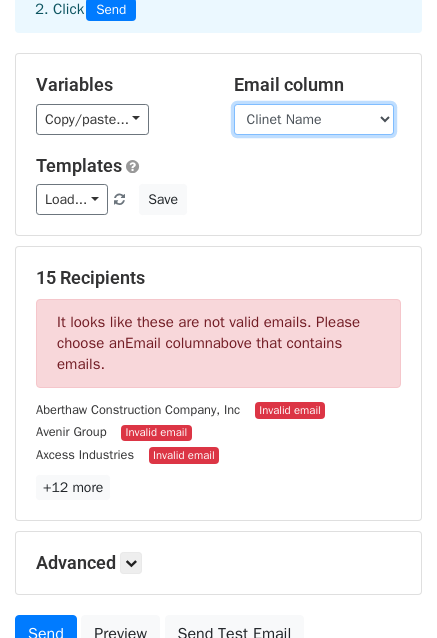 scroll, scrollTop: 16, scrollLeft: 0, axis: vertical 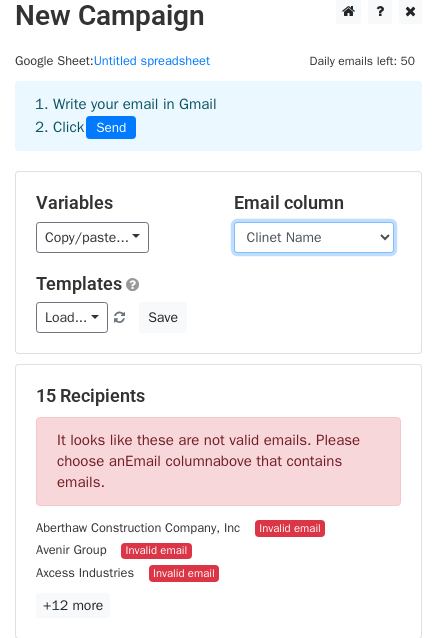 click on "Clinet Name
Position Name
Job Type
Location
Link
Pos Name
Email
Position
Mobile Number" at bounding box center (314, 237) 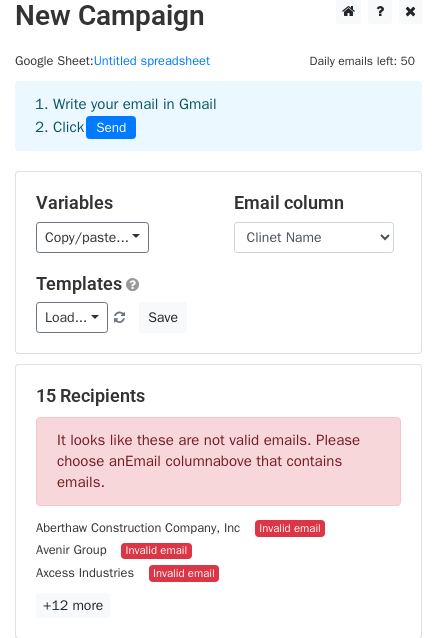 click on "Email column
Clinet Name
Position Name
Job Type
Location
Link
Pos Name
Email
Position
Mobile Number" at bounding box center (318, 222) 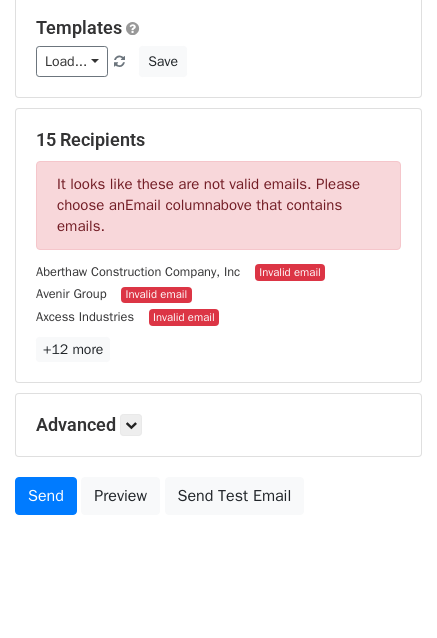 scroll, scrollTop: 316, scrollLeft: 0, axis: vertical 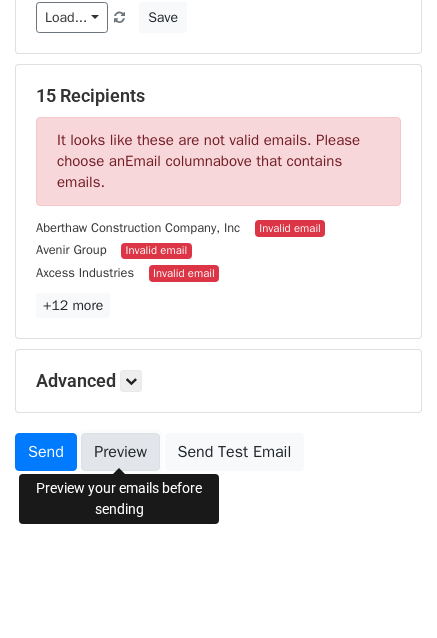 click on "Preview" at bounding box center [120, 452] 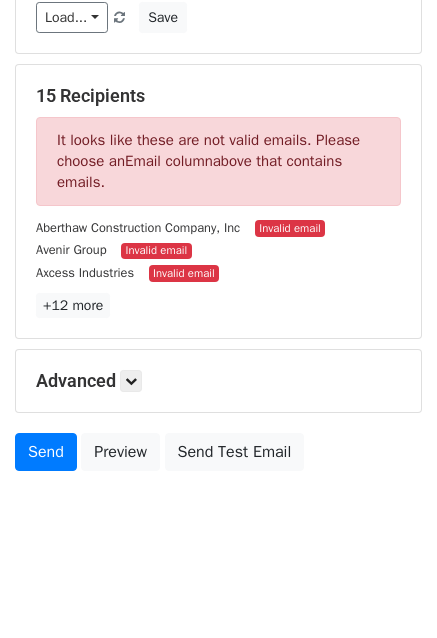 click on "New Campaign
Daily emails left: 50
Google Sheet:
Untitled spreadsheet
1. Write your email in Gmail
2. Click
Send
Variables
Copy/paste...
{{Clinet Name}}
{{Position Name}}
{{Job Type}}
{{Location}}
{{Link}}
{{Pos Name}}
{{Email}}
{{Position}}
{{Mobile Number}}
Email column
Clinet Name
Position Name
Job Type
Location
Link
Pos Name
Email
Position
Mobile Number
Templates
Load...
No templates saved
Save
15 Recipients
It looks like these are not valid emails. Please choose an  Email column  above that contains emails.
Aberthaw Construction Company, Inc
Invalid email
Avenir Group
Invalid email
Axcess Industries
Invalid email
+12 more
15 Recipients
×
Aberthaw Construction Company, Inc
Avenir Group" at bounding box center (218, 130) 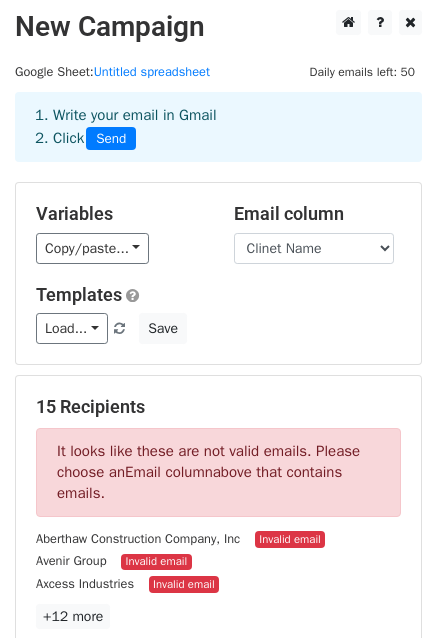 scroll, scrollTop: 0, scrollLeft: 0, axis: both 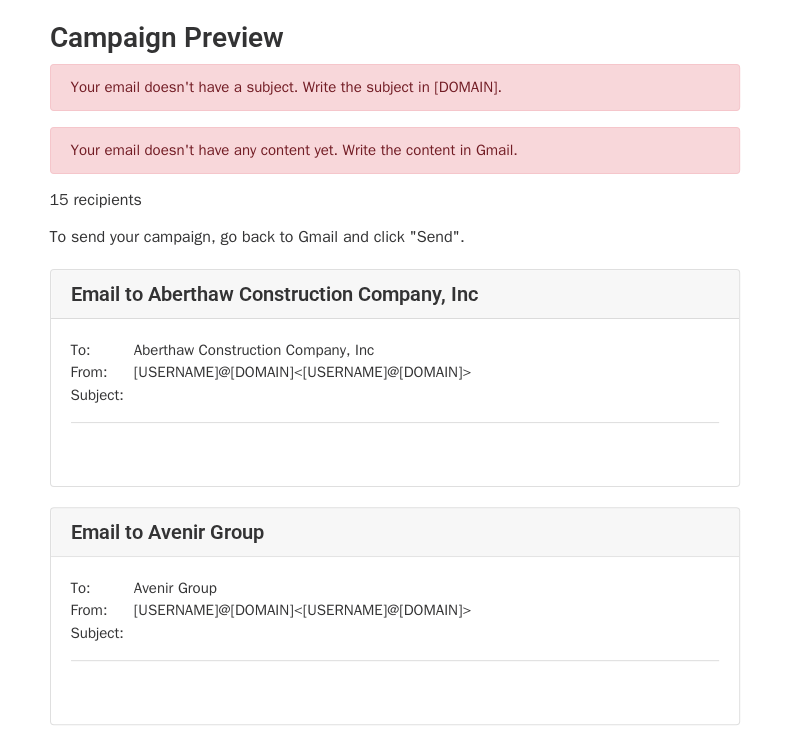 click at bounding box center [303, 395] 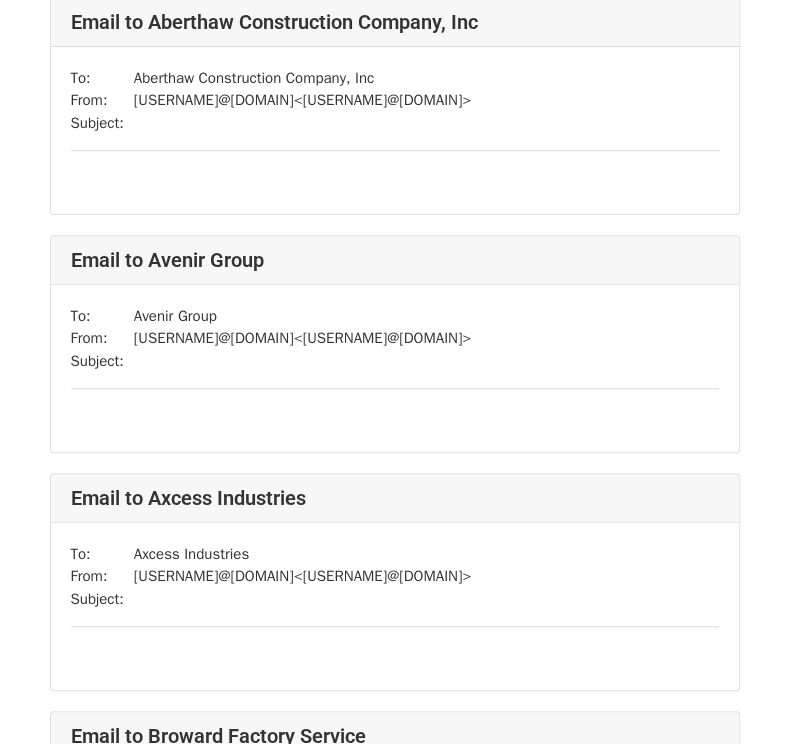 scroll, scrollTop: 0, scrollLeft: 0, axis: both 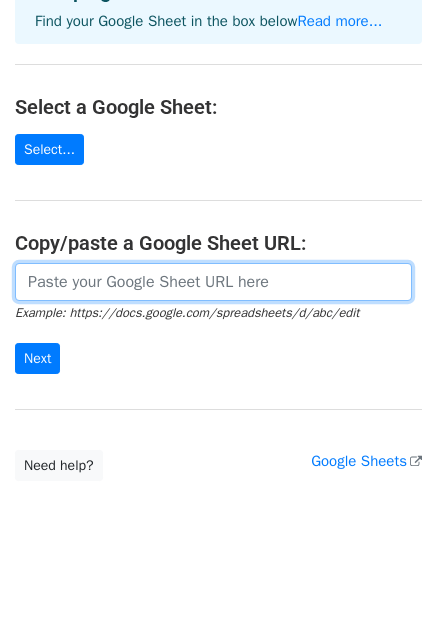 click at bounding box center (213, 282) 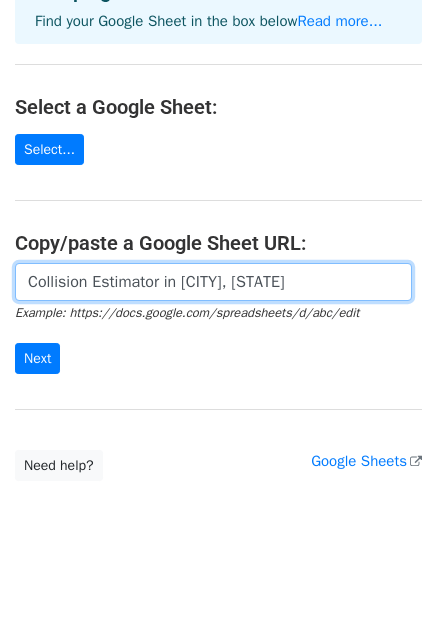click on "Collision Estimator in [CITY], [STATE]" at bounding box center (213, 282) 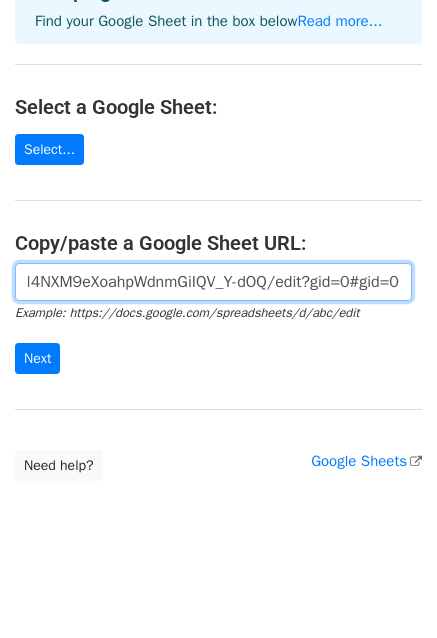 scroll, scrollTop: 0, scrollLeft: 456, axis: horizontal 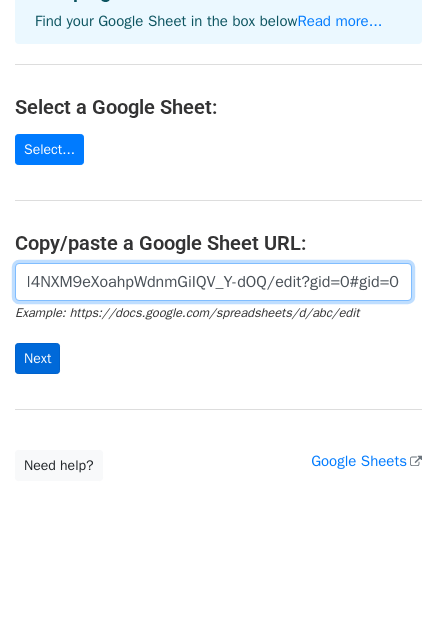 type on "https://docs.google.com/spreadsheets/d/1Y6I9_yZ8gZc6us9dH4NXM9eXoahpWdnmGiIQV_Y-dOQ/edit?gid=0#gid=0" 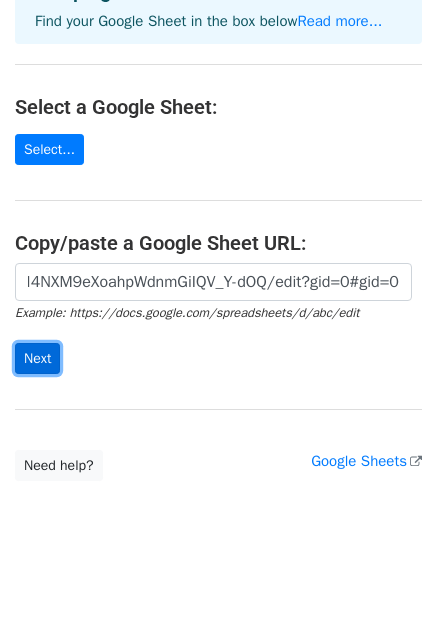click on "Next" at bounding box center (37, 358) 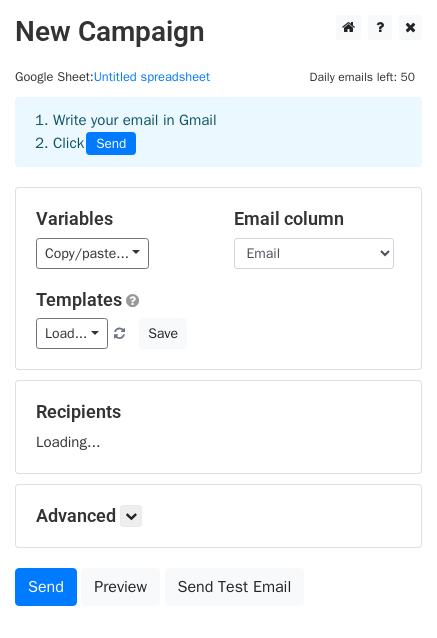 scroll, scrollTop: 0, scrollLeft: 0, axis: both 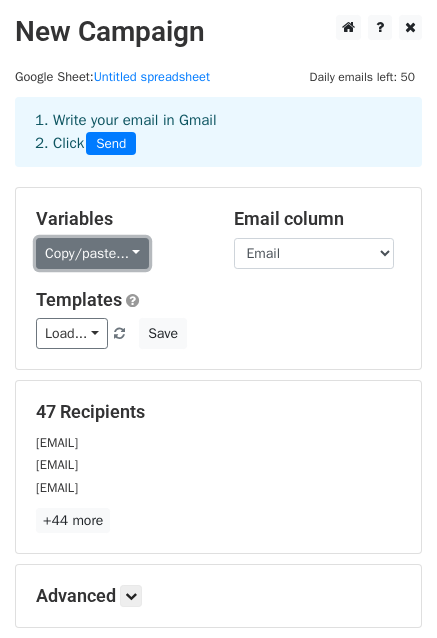 click on "Copy/paste..." at bounding box center [92, 253] 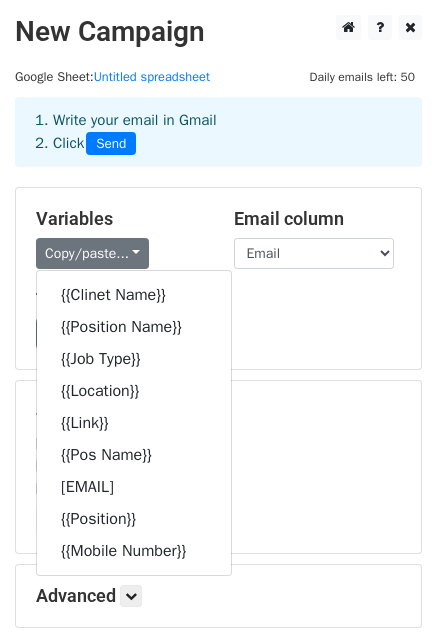 click on "1. Write your email in Gmail
2. Click
Send" at bounding box center (218, 132) 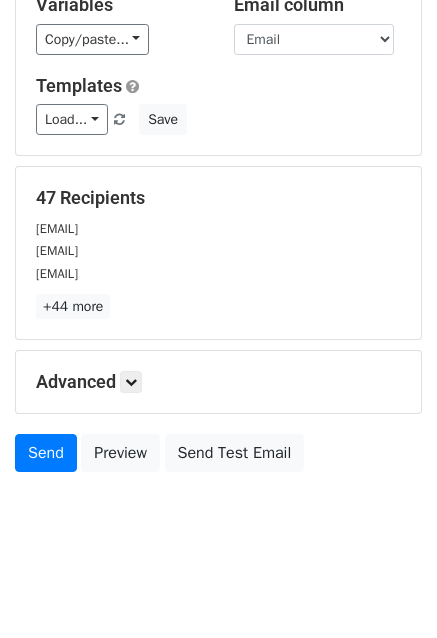 scroll, scrollTop: 216, scrollLeft: 0, axis: vertical 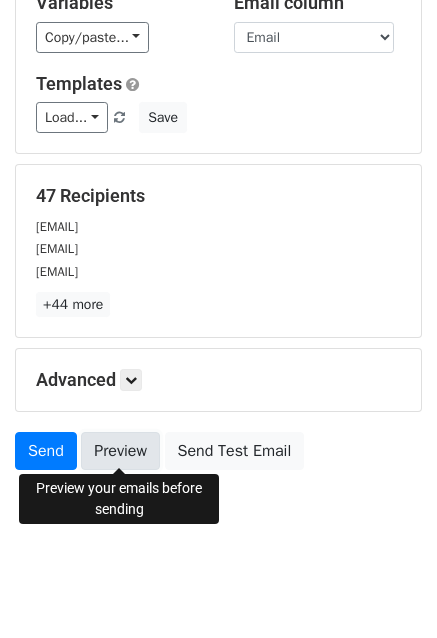 click on "Preview" at bounding box center (120, 451) 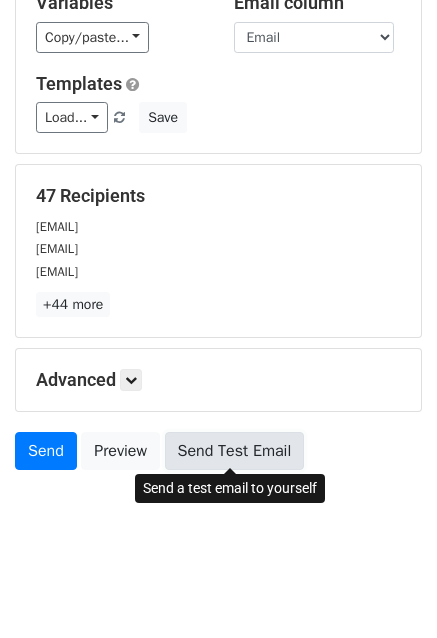 click on "Send Test Email" at bounding box center [235, 451] 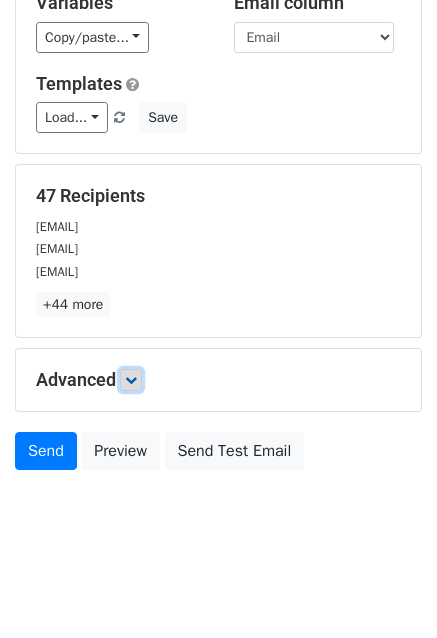 click at bounding box center [131, 380] 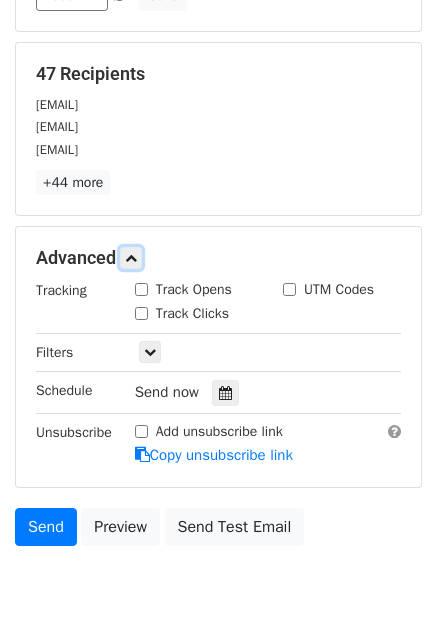 scroll, scrollTop: 410, scrollLeft: 0, axis: vertical 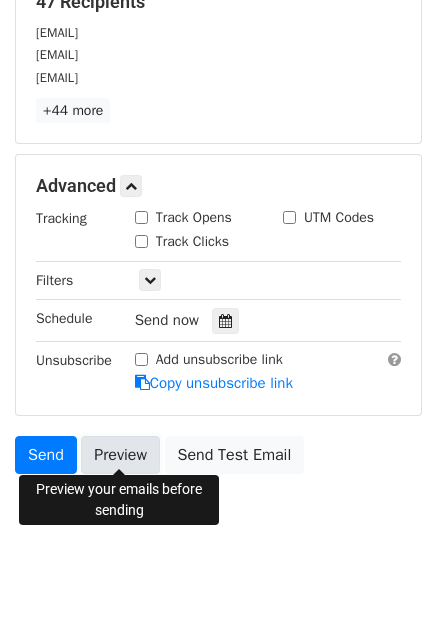 click on "Preview" at bounding box center (120, 455) 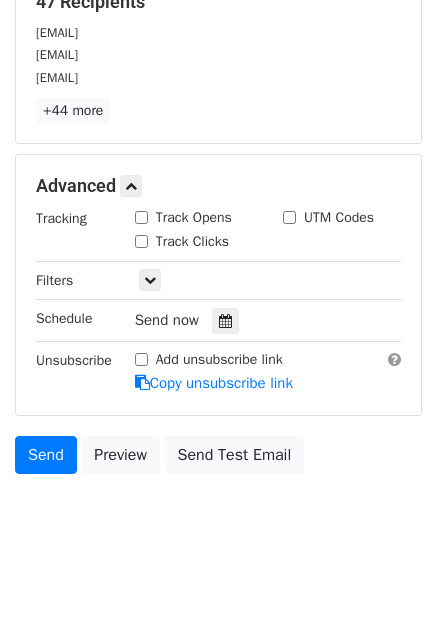 scroll, scrollTop: 0, scrollLeft: 0, axis: both 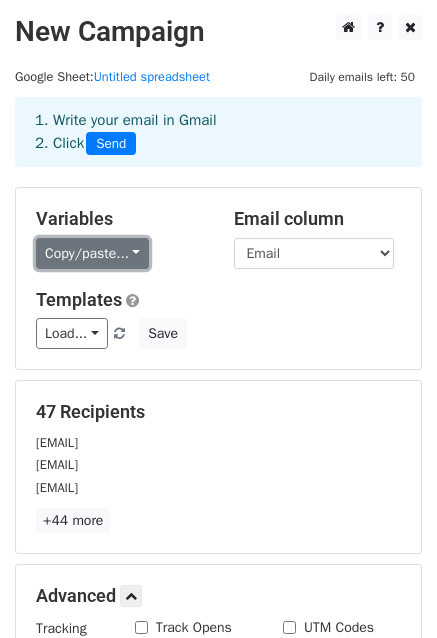 click on "Copy/paste..." at bounding box center [92, 253] 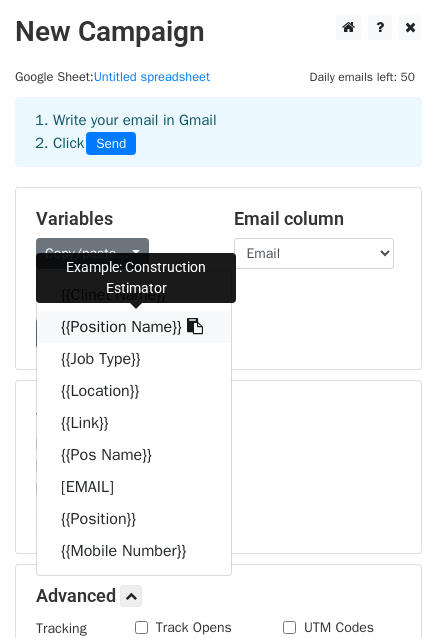 click on "{{Position Name}}" at bounding box center [134, 327] 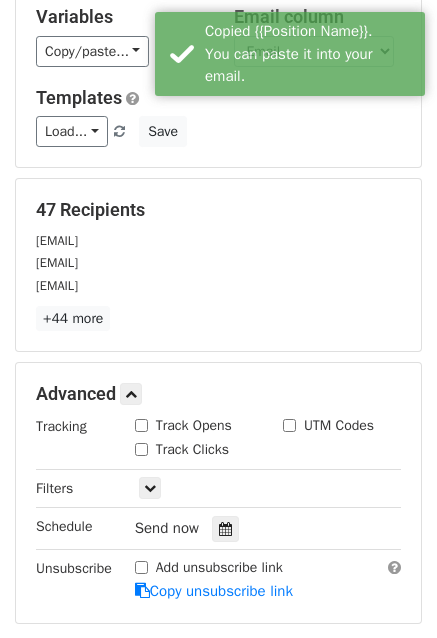 scroll, scrollTop: 0, scrollLeft: 0, axis: both 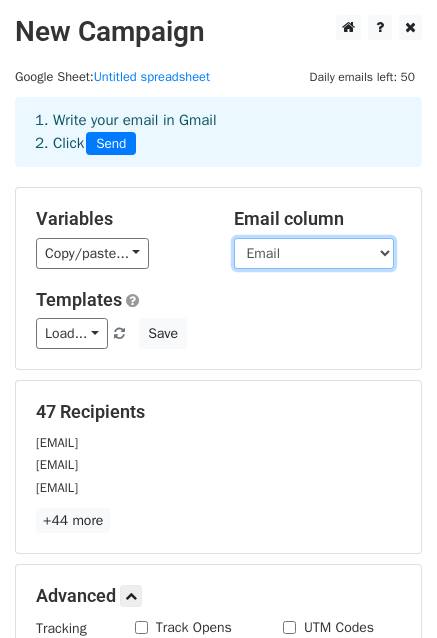 click on "Clinet Name
Position Name
Job Type
Location
Link
Pos Name
Email
Position
Mobile Number" at bounding box center (314, 253) 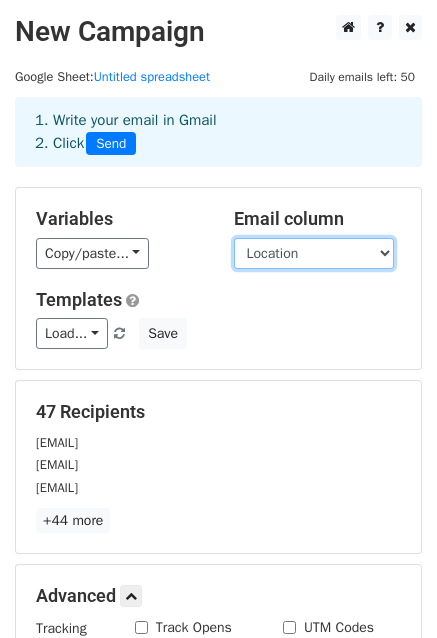 click on "Clinet Name
Position Name
Job Type
Location
Link
Pos Name
Email
Position
Mobile Number" at bounding box center [314, 253] 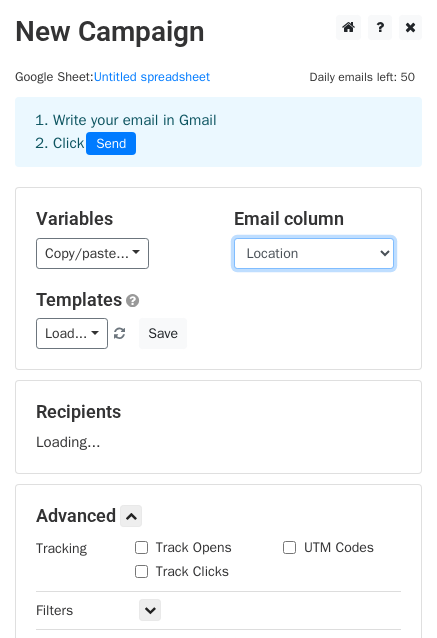 click on "Clinet Name
Position Name
Job Type
Location
Link
Pos Name
Email
Position
Mobile Number" at bounding box center [314, 253] 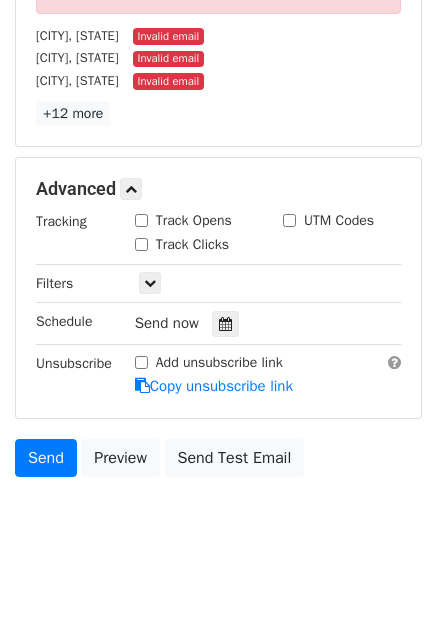 scroll, scrollTop: 511, scrollLeft: 0, axis: vertical 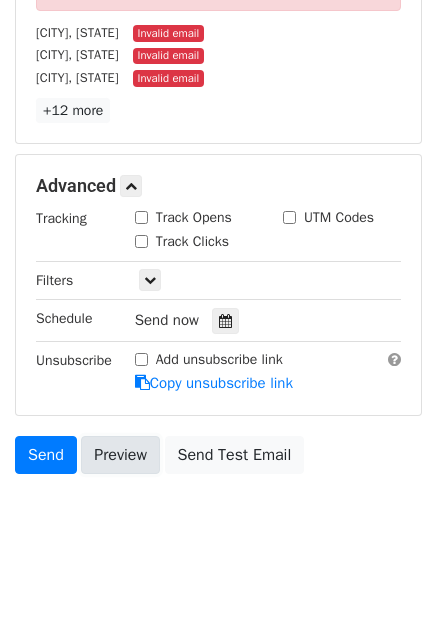 click on "Preview" at bounding box center (120, 455) 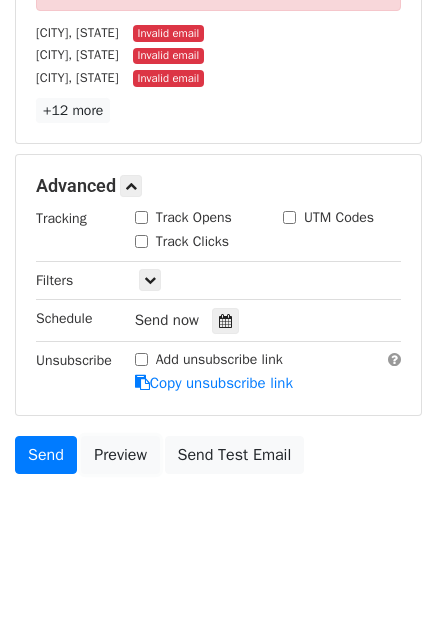 scroll, scrollTop: 0, scrollLeft: 0, axis: both 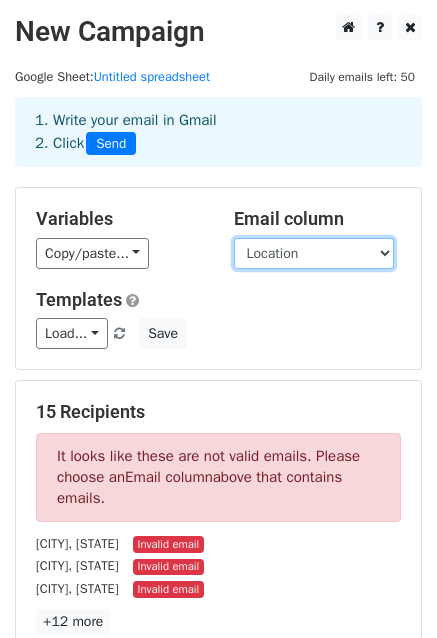 click on "Clinet Name
Position Name
Job Type
Location
Link
Pos Name
Email
Position
Mobile Number" at bounding box center (314, 253) 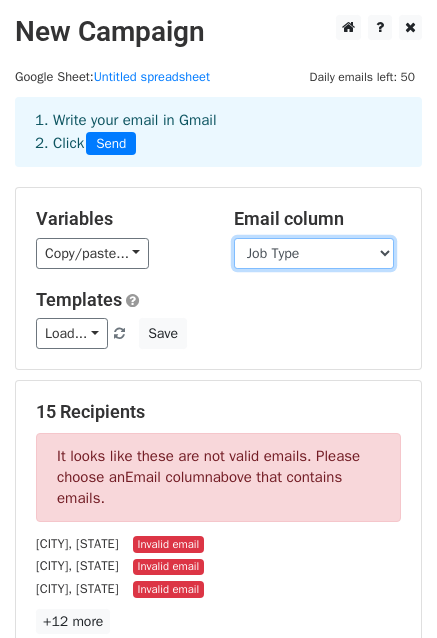 click on "Clinet Name
Position Name
Job Type
Location
Link
Pos Name
Email
Position
Mobile Number" at bounding box center [314, 253] 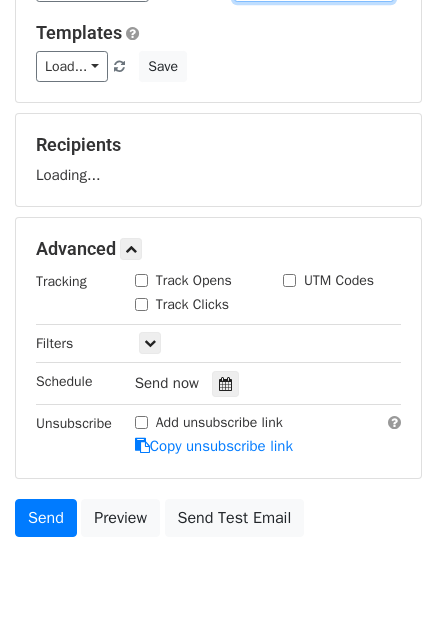 scroll, scrollTop: 330, scrollLeft: 0, axis: vertical 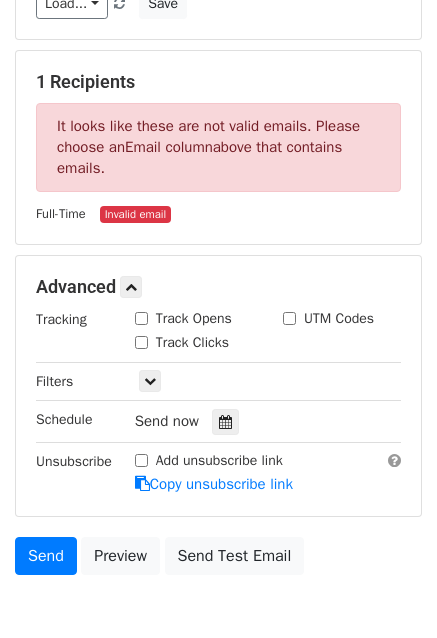click on "Variables
Copy/paste...
{{Clinet Name}}
{{Position Name}}
{{Job Type}}
{{Location}}
{{Link}}
{{Pos Name}}
{{Email}}
{{Position}}
{{Mobile Number}}
Email column
Clinet Name
Position Name
Job Type
Location
Link
Pos Name
Email
Position
Mobile Number
Templates
Load...
No templates saved
Save
1 Recipients
It looks like these are not valid emails. Please choose an  Email column  above that contains emails.
Full-Time
Invalid email
Advanced
Tracking
Track Opens
UTM Codes
Track Clicks
Filters
Only include spreadsheet rows that match the following filters:
Schedule
Send now
Unsubscribe
Add unsubscribe link" at bounding box center [218, 221] 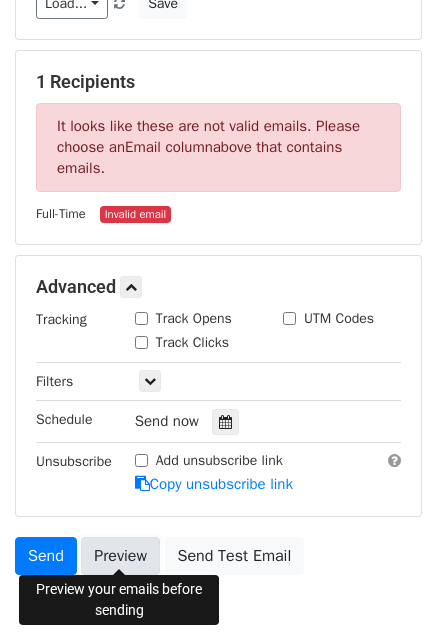 click on "Preview" at bounding box center [120, 556] 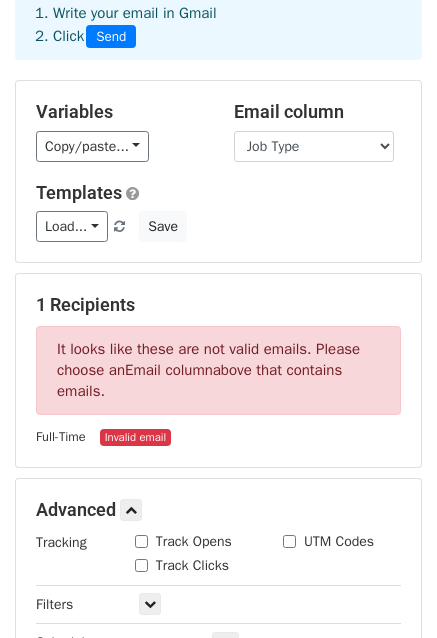 scroll, scrollTop: 0, scrollLeft: 0, axis: both 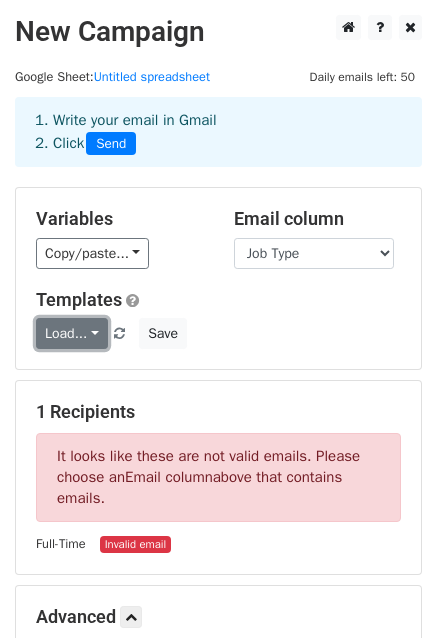 click on "Load..." at bounding box center (72, 333) 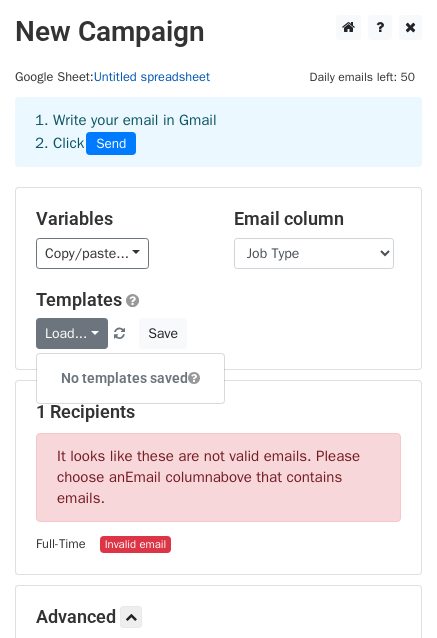 click on "Untitled spreadsheet" at bounding box center [152, 77] 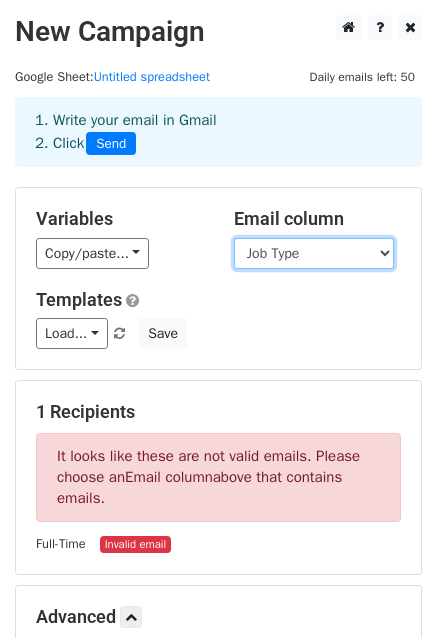 click on "Clinet Name
Position Name
Job Type
Location
Link
Pos Name
Email
Position
Mobile Number" at bounding box center [314, 253] 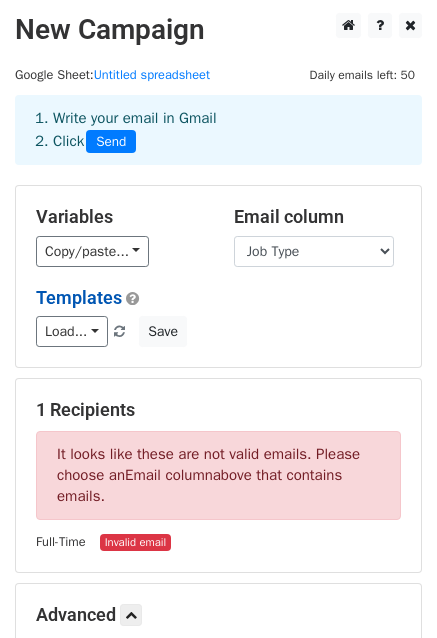 scroll, scrollTop: 0, scrollLeft: 0, axis: both 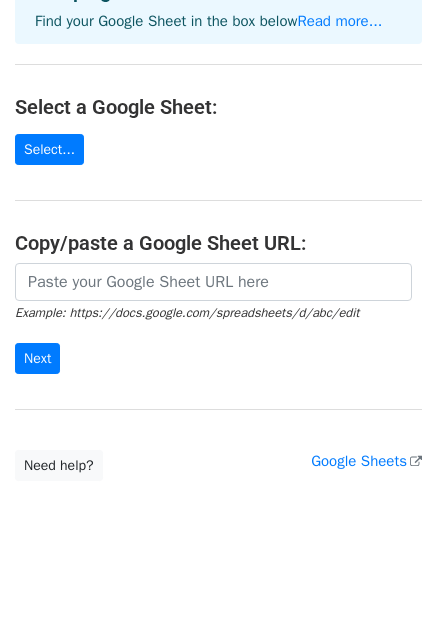 click on "Example:
https://docs.google.com/spreadsheets/d/abc/edit" at bounding box center (187, 313) 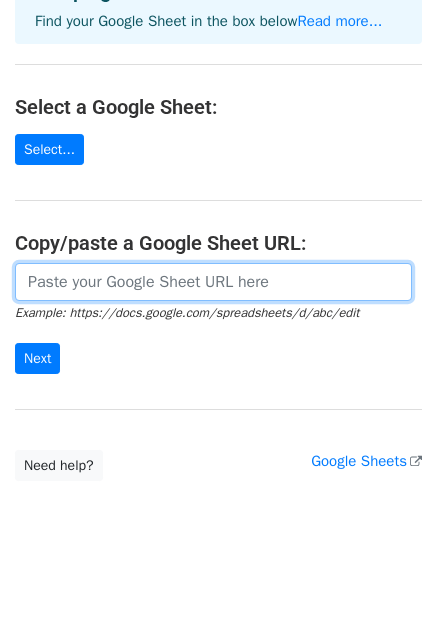 click at bounding box center (213, 282) 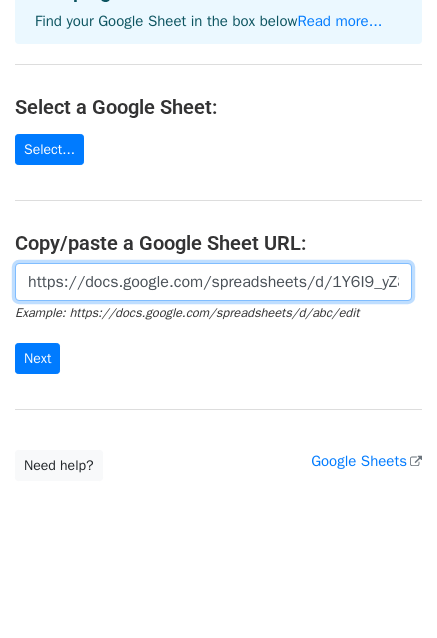 scroll, scrollTop: 0, scrollLeft: 456, axis: horizontal 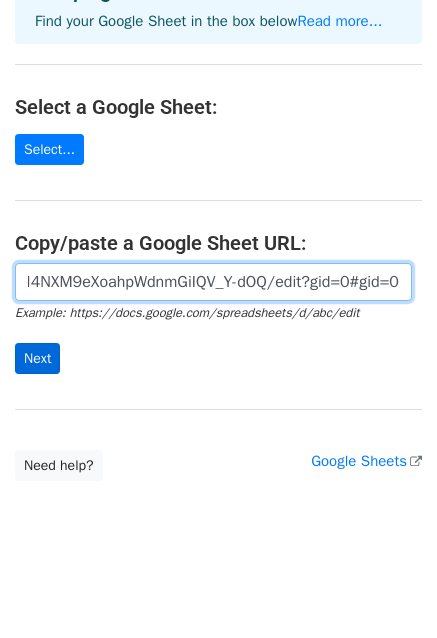 type on "https://docs.google.com/spreadsheets/d/1Y6I9_yZ8gZc6us9dH4NXM9eXoahpWdnmGiIQV_Y-dOQ/edit?gid=0#gid=0" 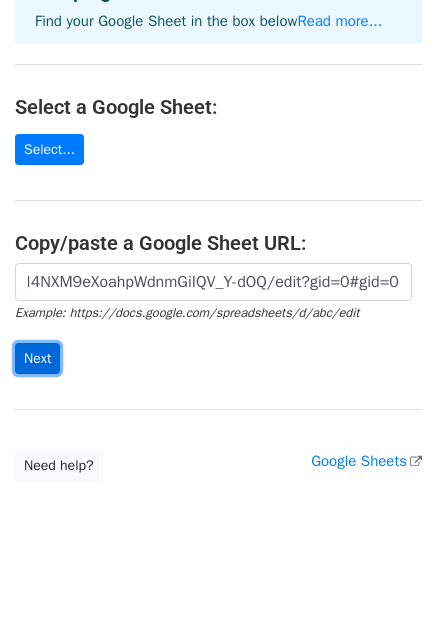 click on "Next" at bounding box center (37, 358) 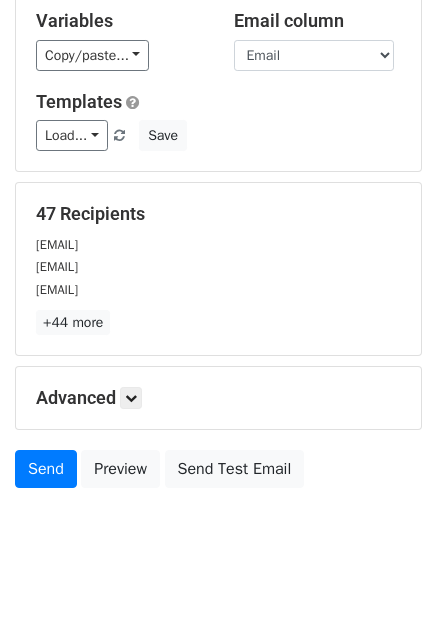 scroll, scrollTop: 216, scrollLeft: 0, axis: vertical 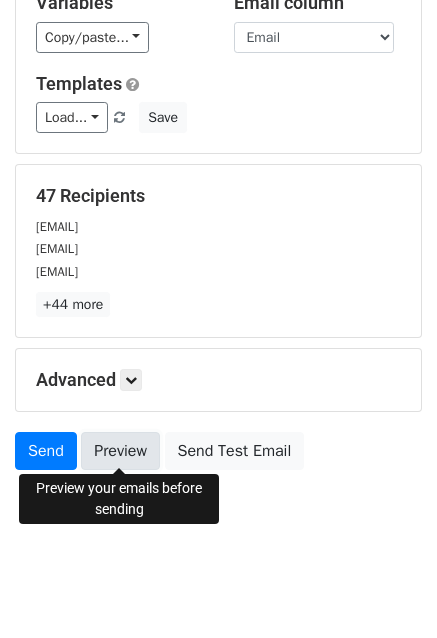 click on "Preview" at bounding box center [120, 451] 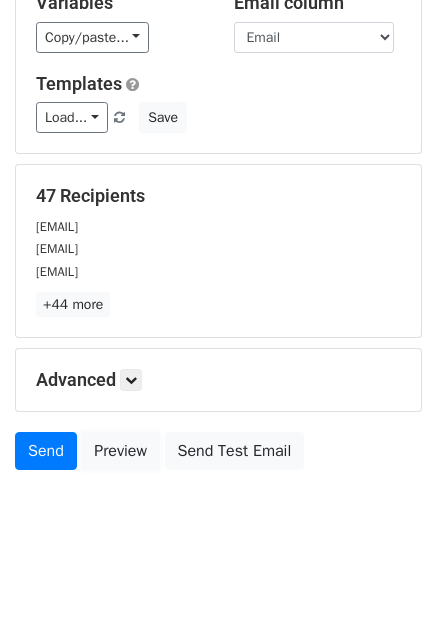 scroll, scrollTop: 0, scrollLeft: 0, axis: both 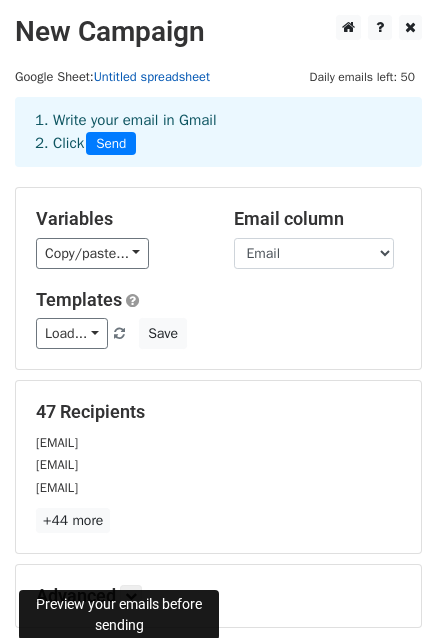 click on "Untitled spreadsheet" at bounding box center (152, 77) 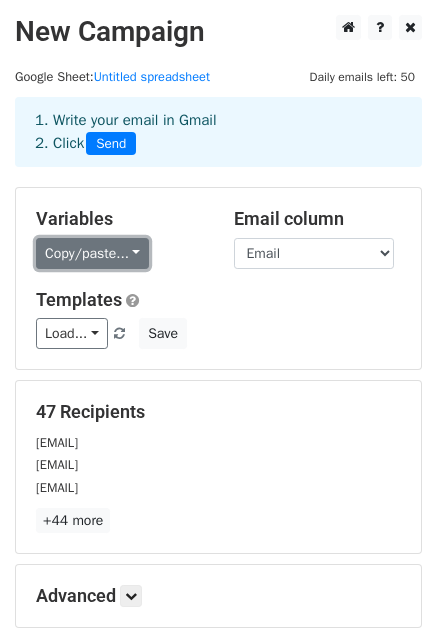 click on "Copy/paste..." at bounding box center (92, 253) 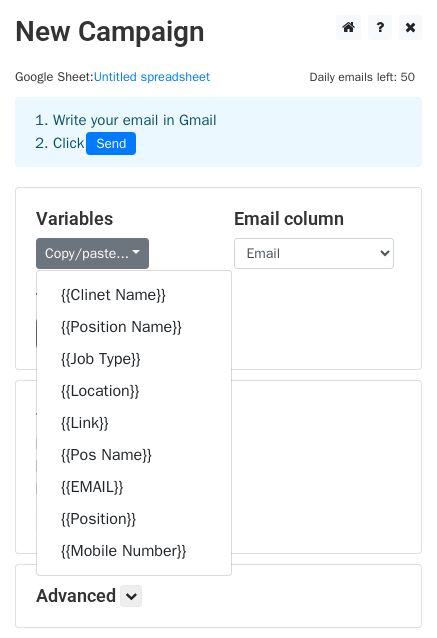 click on "Variables" at bounding box center [120, 219] 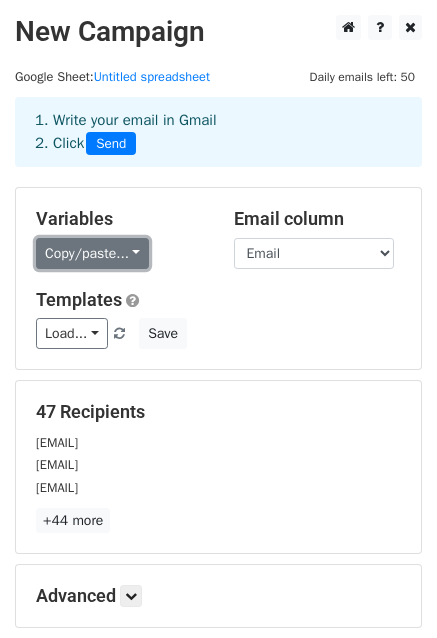 click on "Copy/paste..." at bounding box center [92, 253] 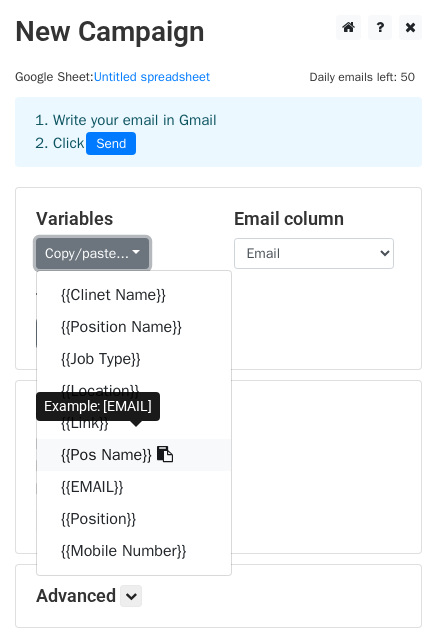 scroll, scrollTop: 216, scrollLeft: 0, axis: vertical 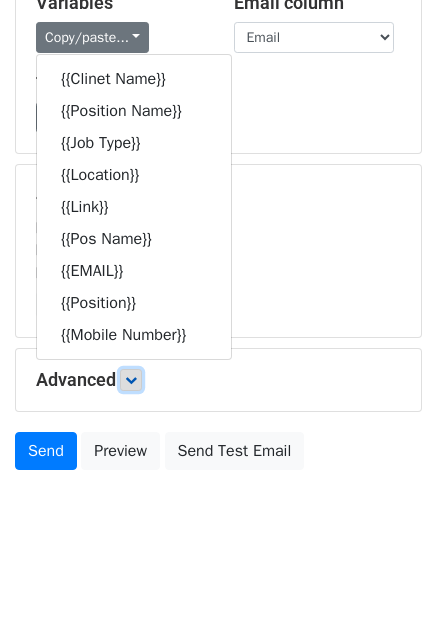 click at bounding box center [131, 380] 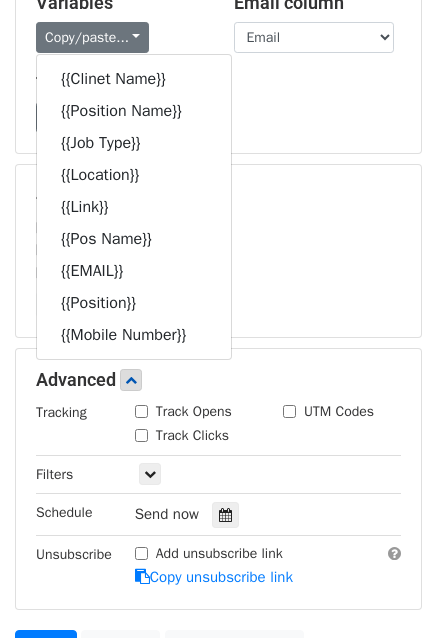 click on "Track Opens" at bounding box center (141, 411) 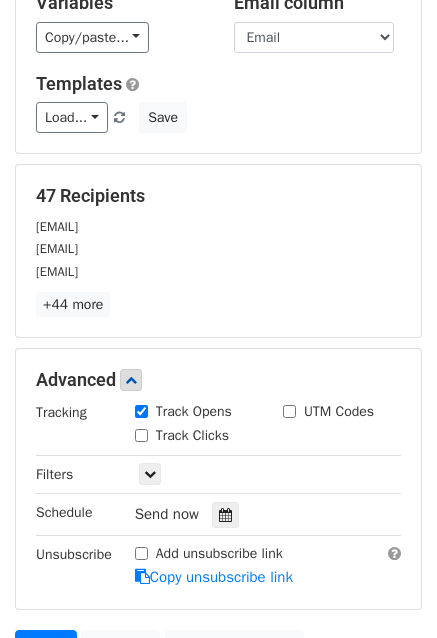 click on "Track Clicks" at bounding box center [141, 435] 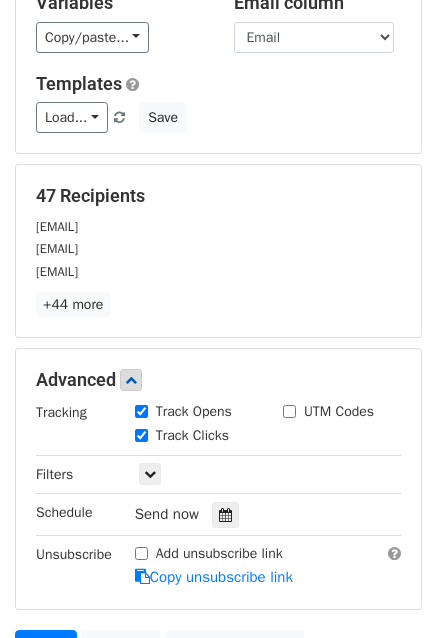 click on "UTM Codes" at bounding box center (289, 411) 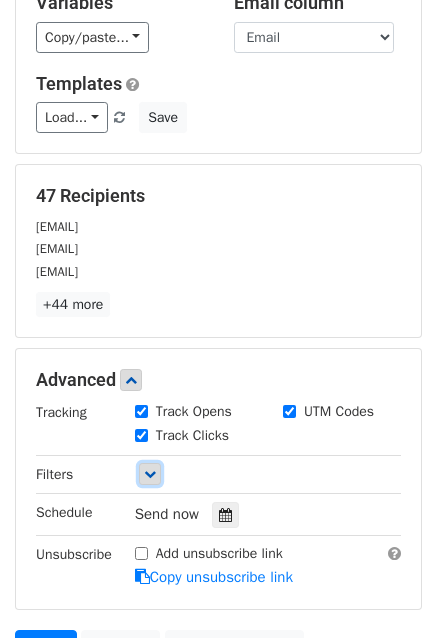 click at bounding box center [150, 474] 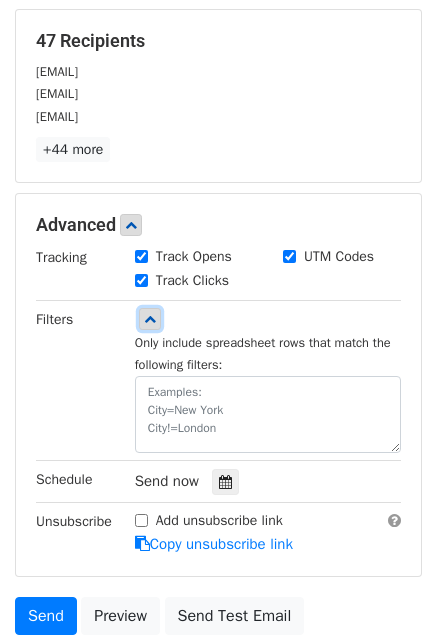 scroll, scrollTop: 516, scrollLeft: 0, axis: vertical 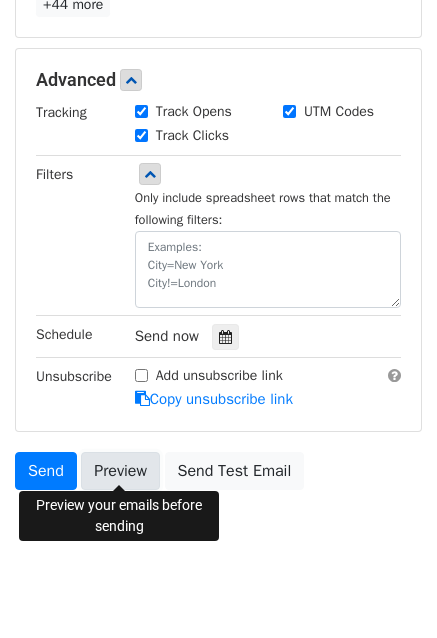 click on "Preview" at bounding box center (120, 471) 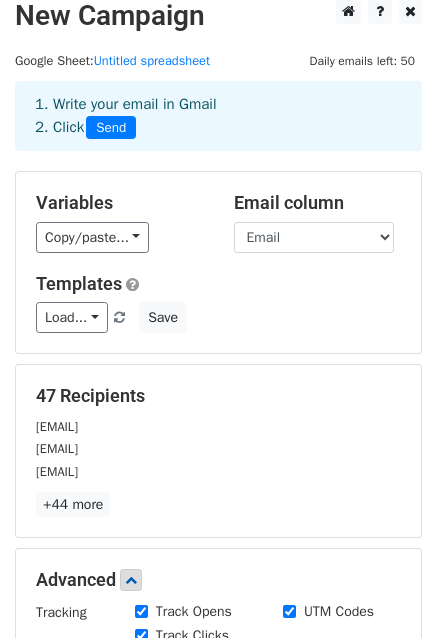 scroll, scrollTop: 0, scrollLeft: 0, axis: both 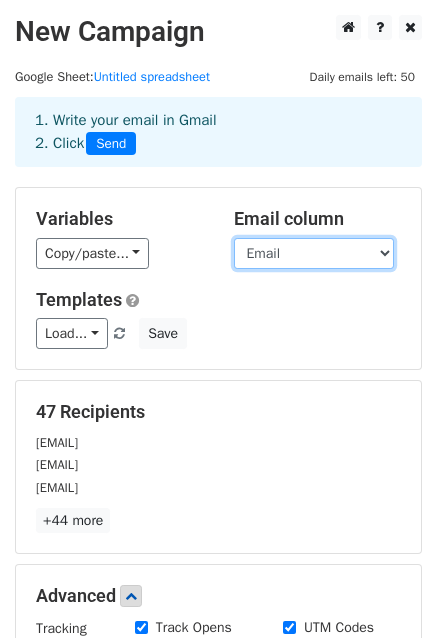 click on "Clinet Name
Position Name
Job Type
Location
Link
Pos Name
Email
Position
Mobile Number" at bounding box center [314, 253] 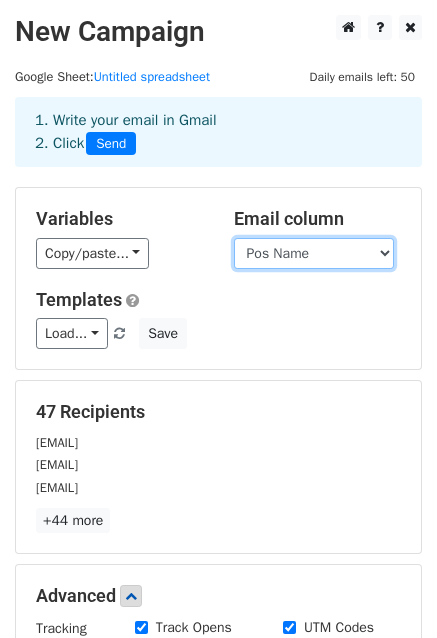 click on "Clinet Name
Position Name
Job Type
Location
Link
Pos Name
Email
Position
Mobile Number" at bounding box center [314, 253] 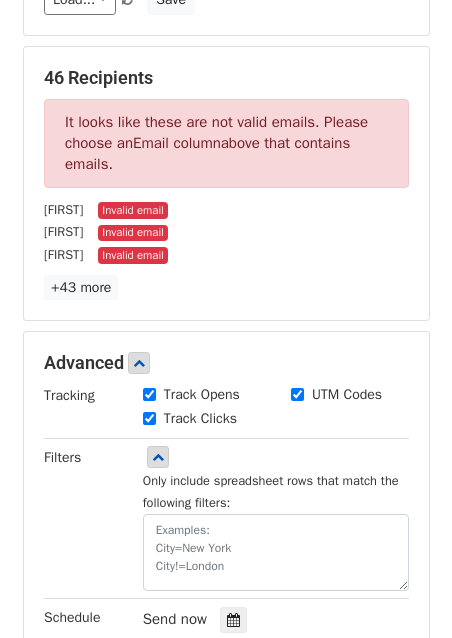 scroll, scrollTop: 300, scrollLeft: 0, axis: vertical 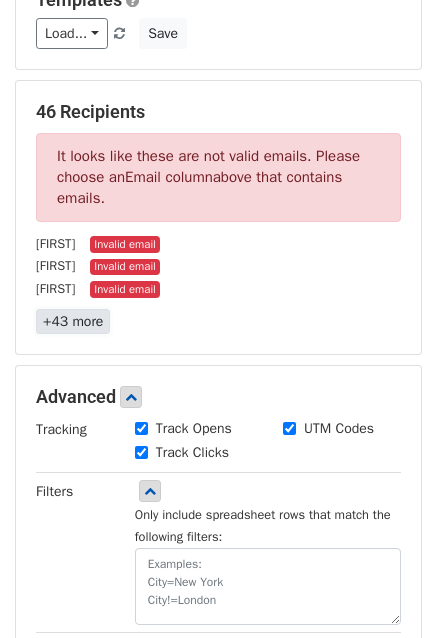 click on "+43 more" at bounding box center (73, 321) 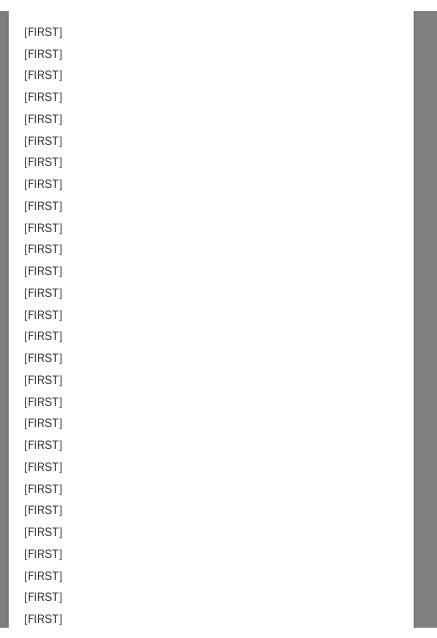 scroll, scrollTop: 0, scrollLeft: 0, axis: both 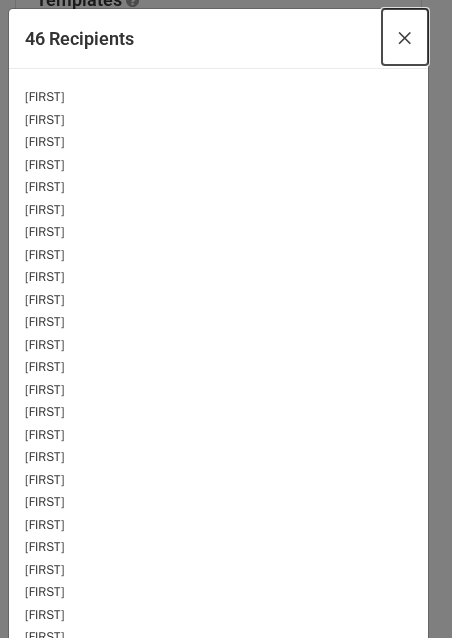 click on "×" at bounding box center [405, 37] 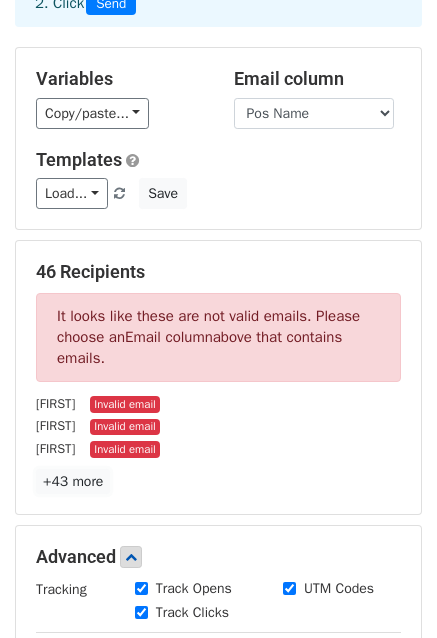 scroll, scrollTop: 0, scrollLeft: 0, axis: both 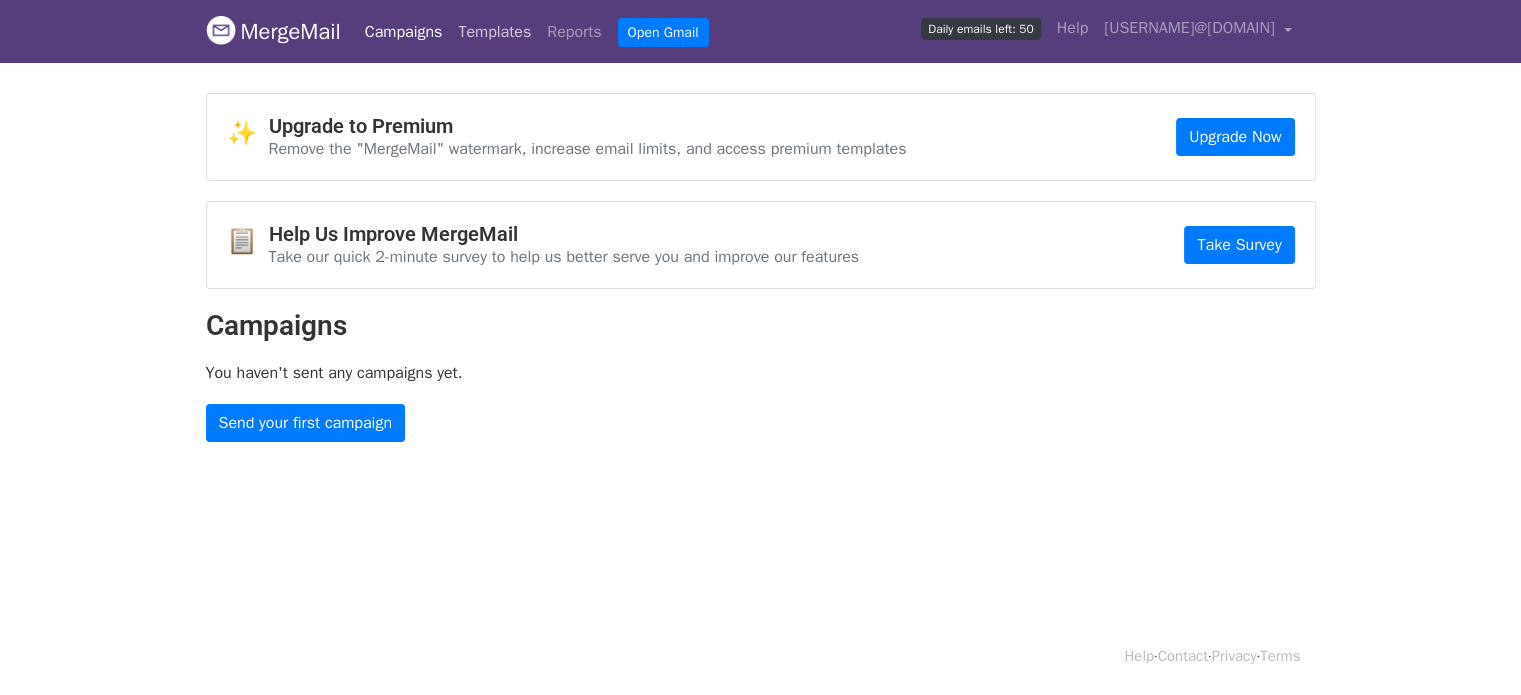 click on "Templates" at bounding box center (494, 32) 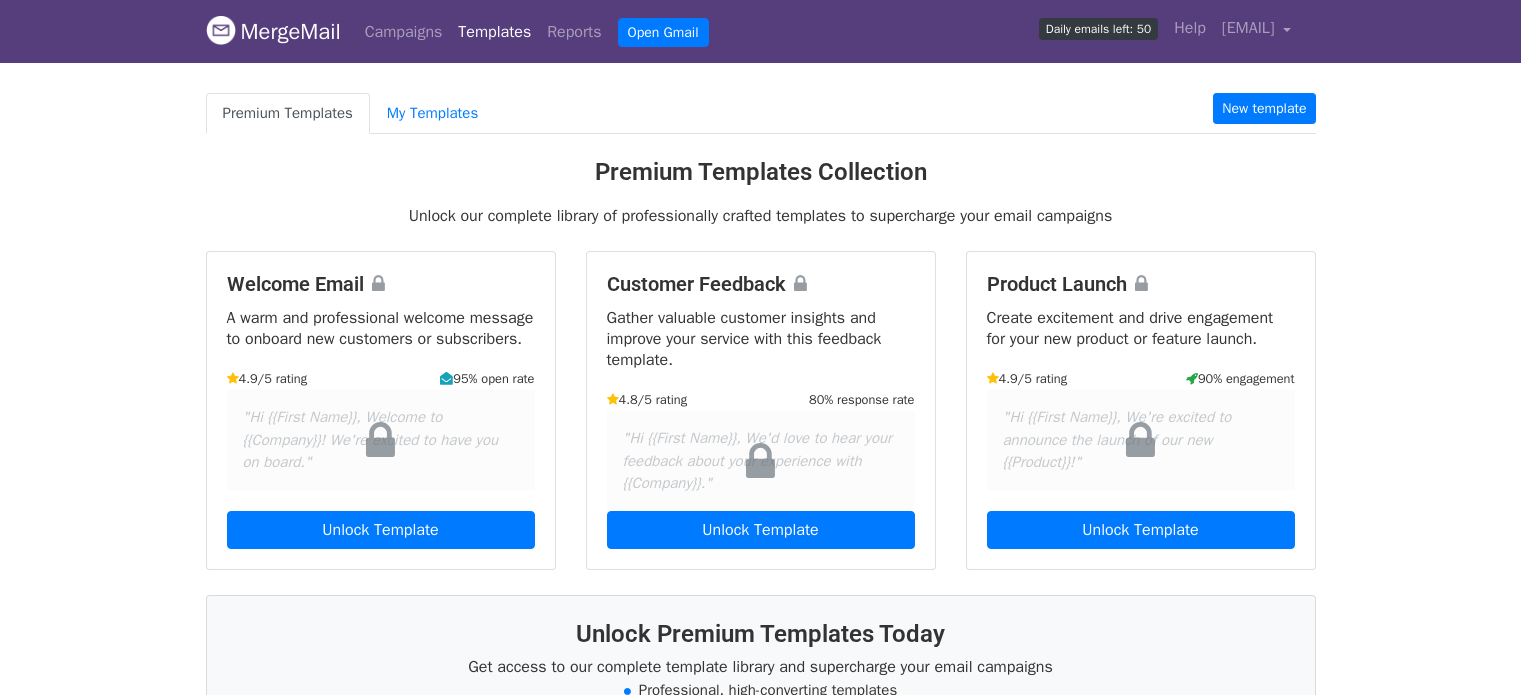 scroll, scrollTop: 0, scrollLeft: 0, axis: both 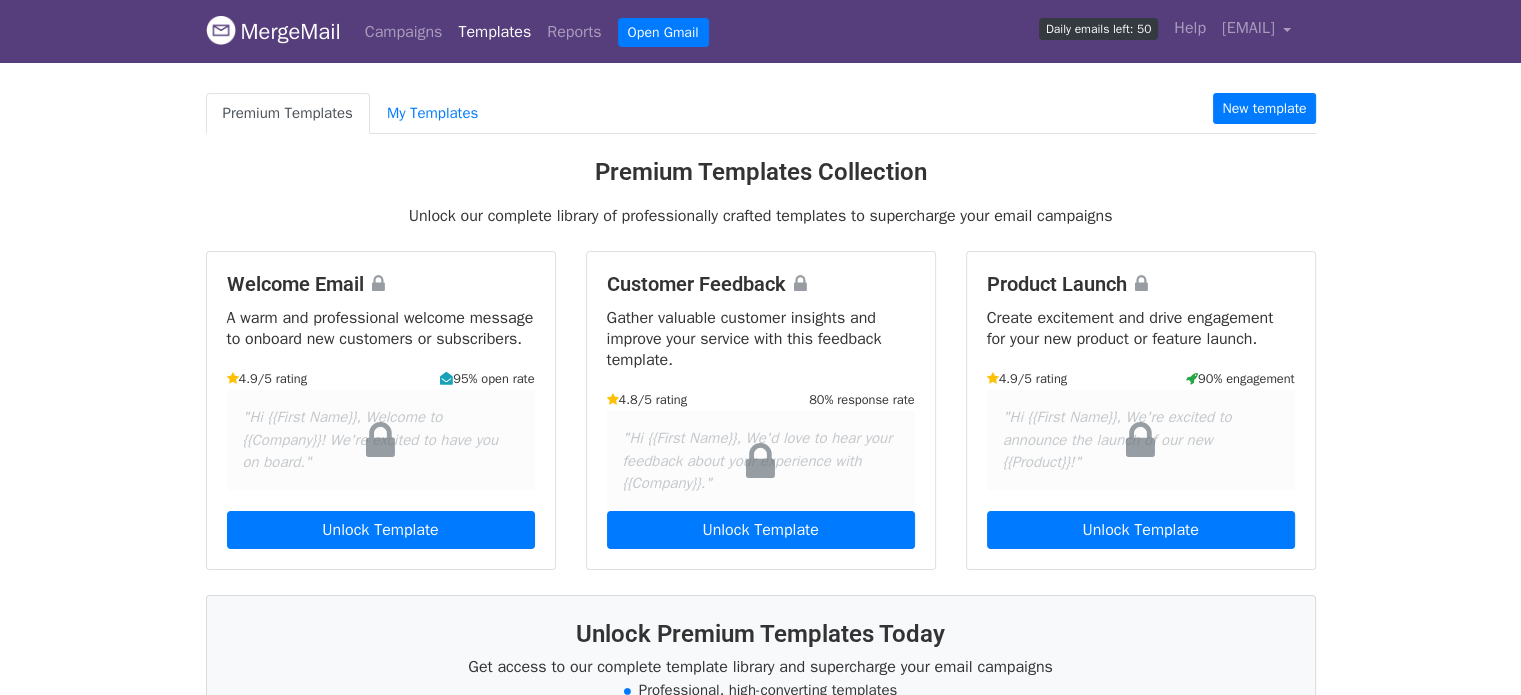 click on "MergeMail
Campaigns
Templates
Reports
Open Gmail
Daily emails left: 50
Help
[EMAIL]
Account
Unsubscribes
Integrations
Notification Settings
Sign out" at bounding box center [761, 31] 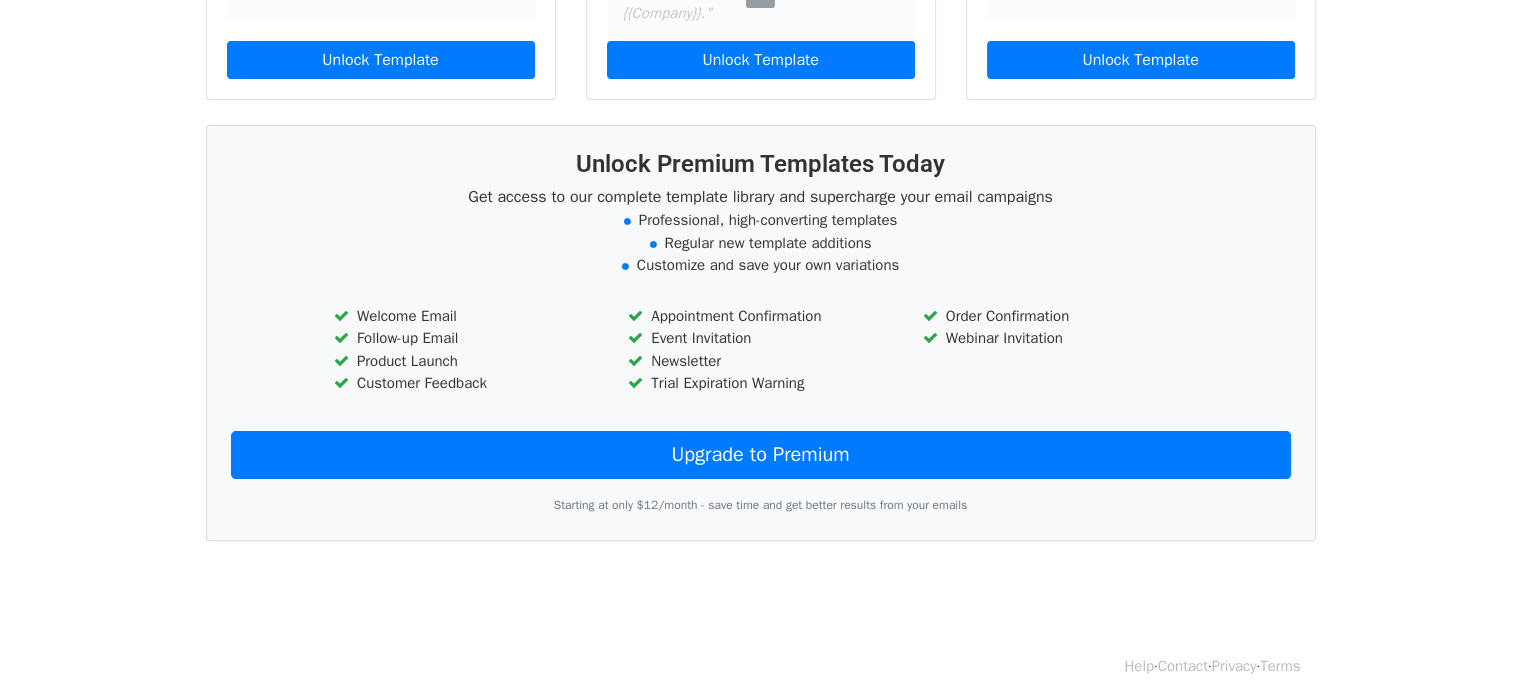 scroll, scrollTop: 478, scrollLeft: 0, axis: vertical 